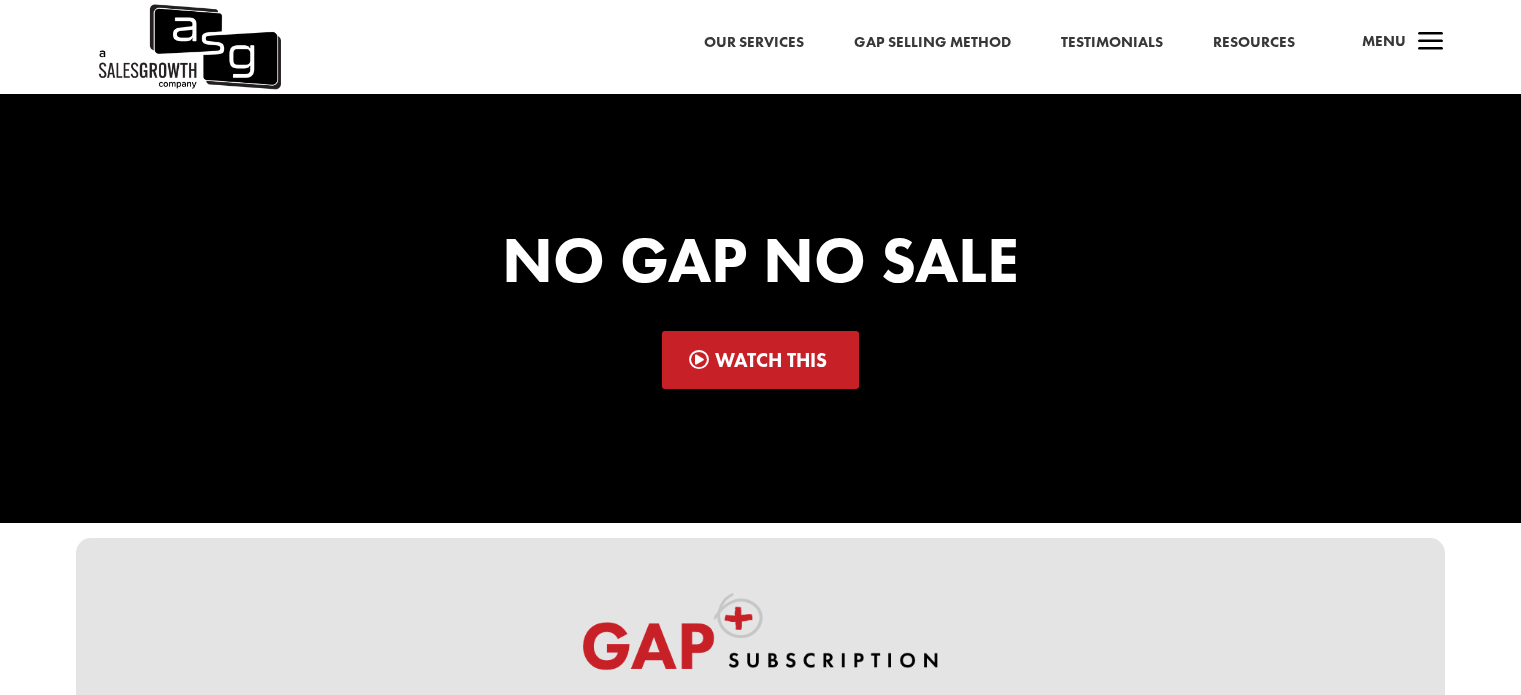 scroll, scrollTop: 0, scrollLeft: 0, axis: both 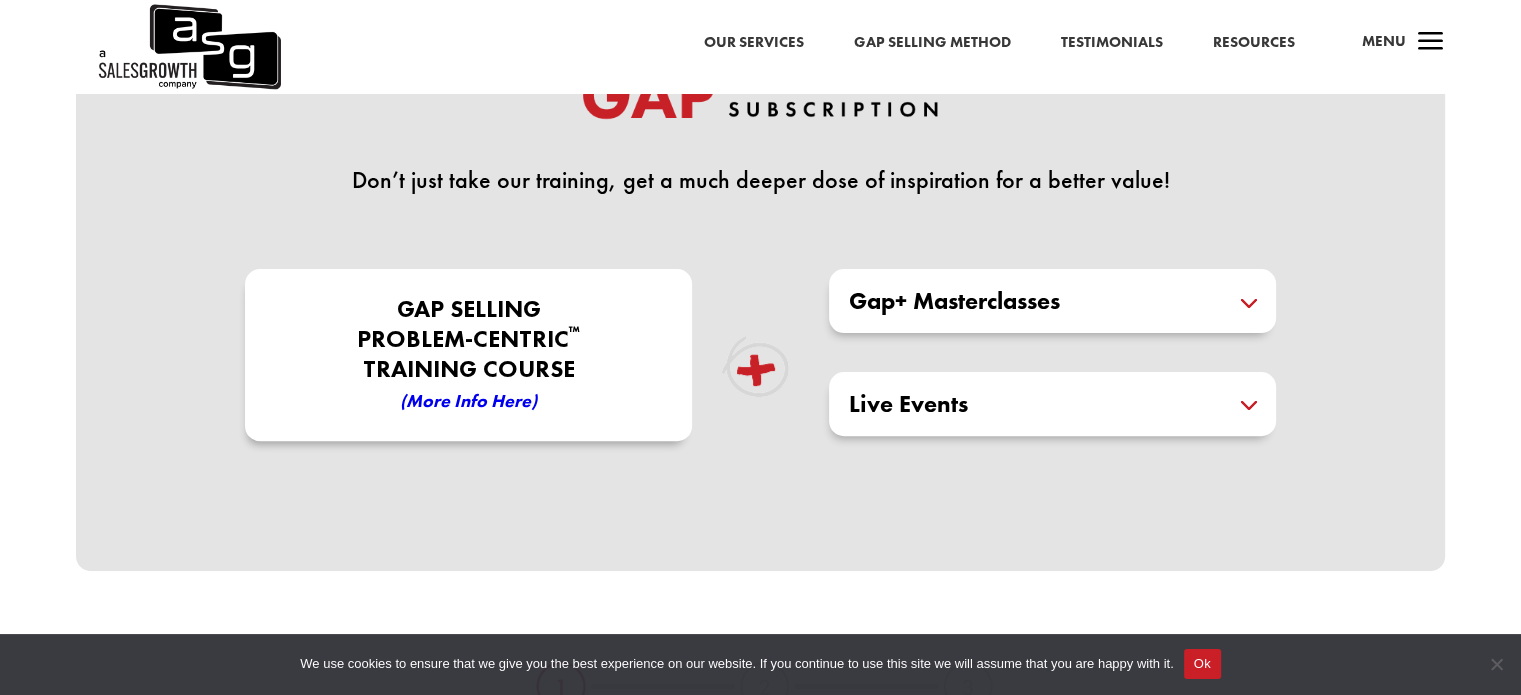click on "Ok" at bounding box center [1202, 664] 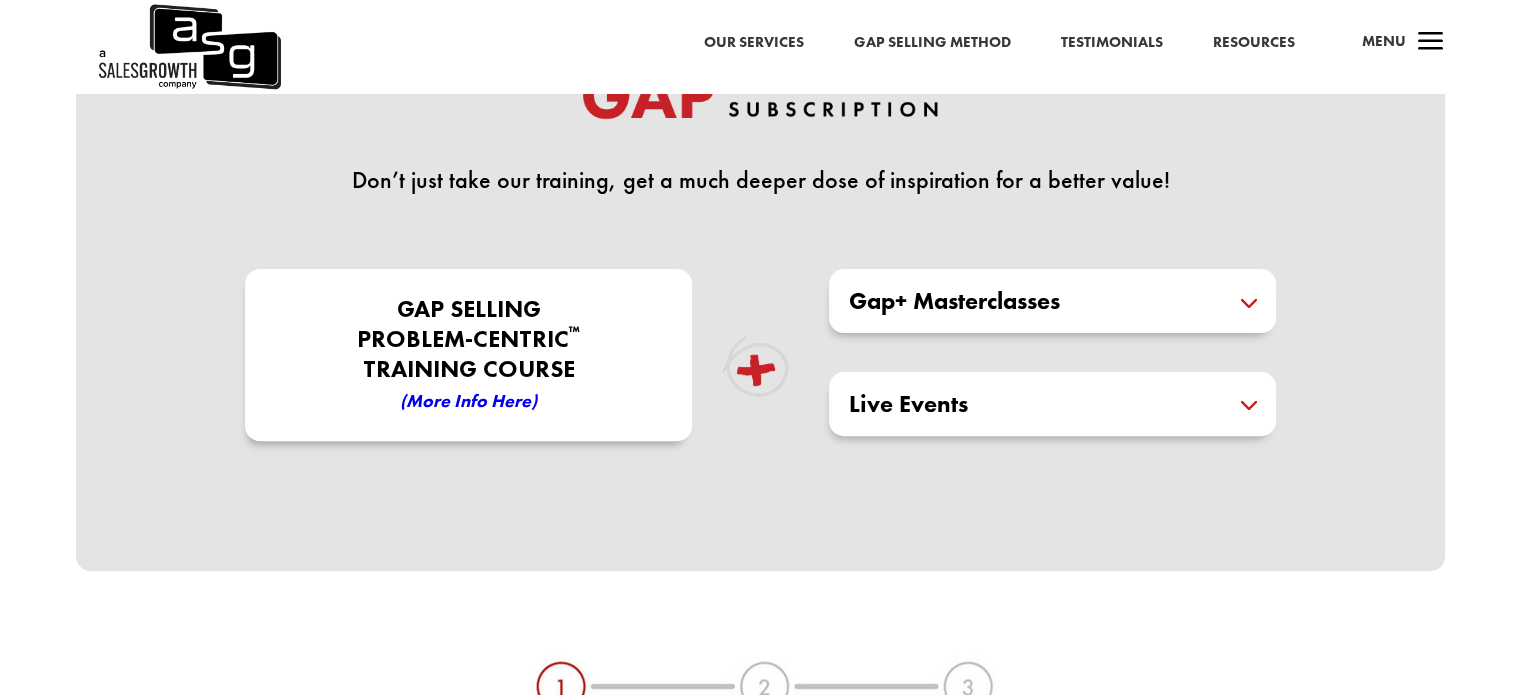 click on "Live Events" at bounding box center (1052, 404) 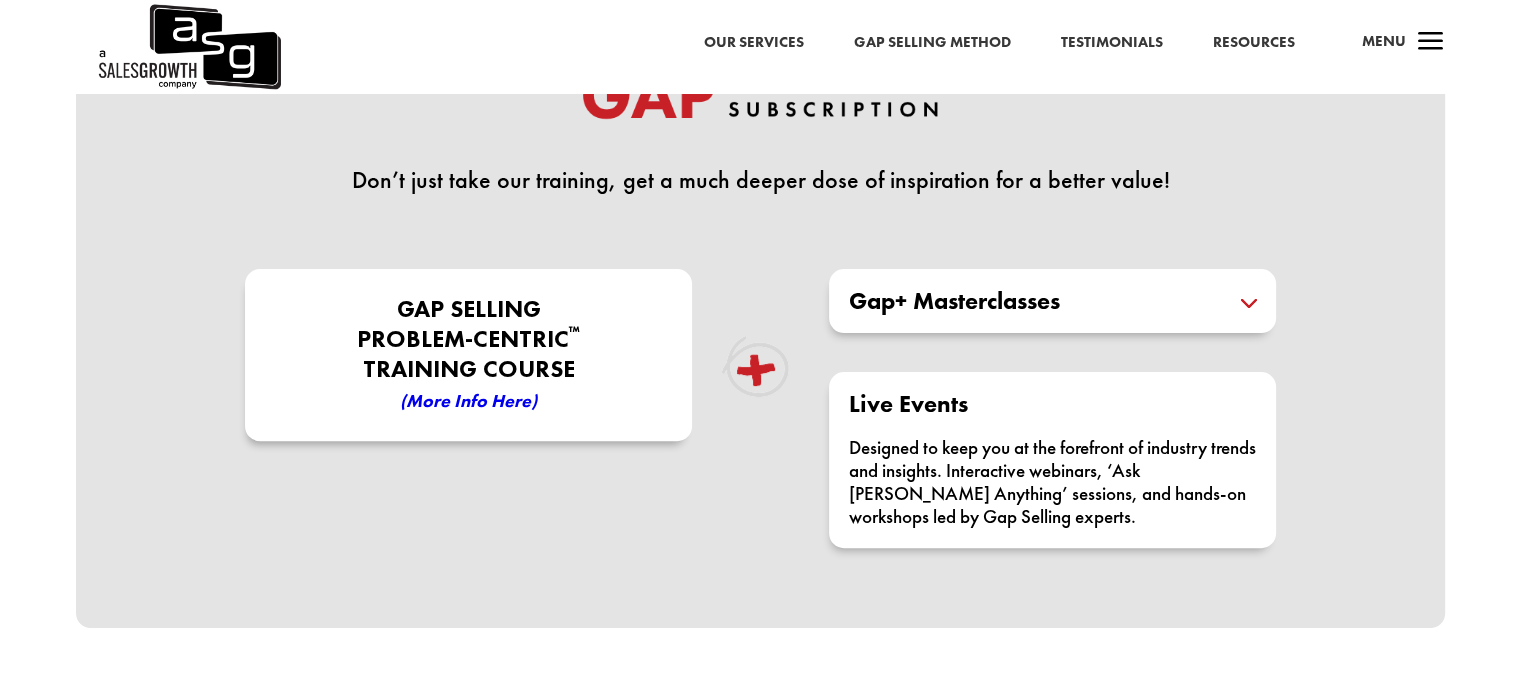 click on "Live Events
Designed to keep you at the forefront of industry trends and insights. Interactive webinars, ‘Ask Keenan Anything’ sessions, and hands-on workshops led by Gap Selling experts." at bounding box center (1052, 460) 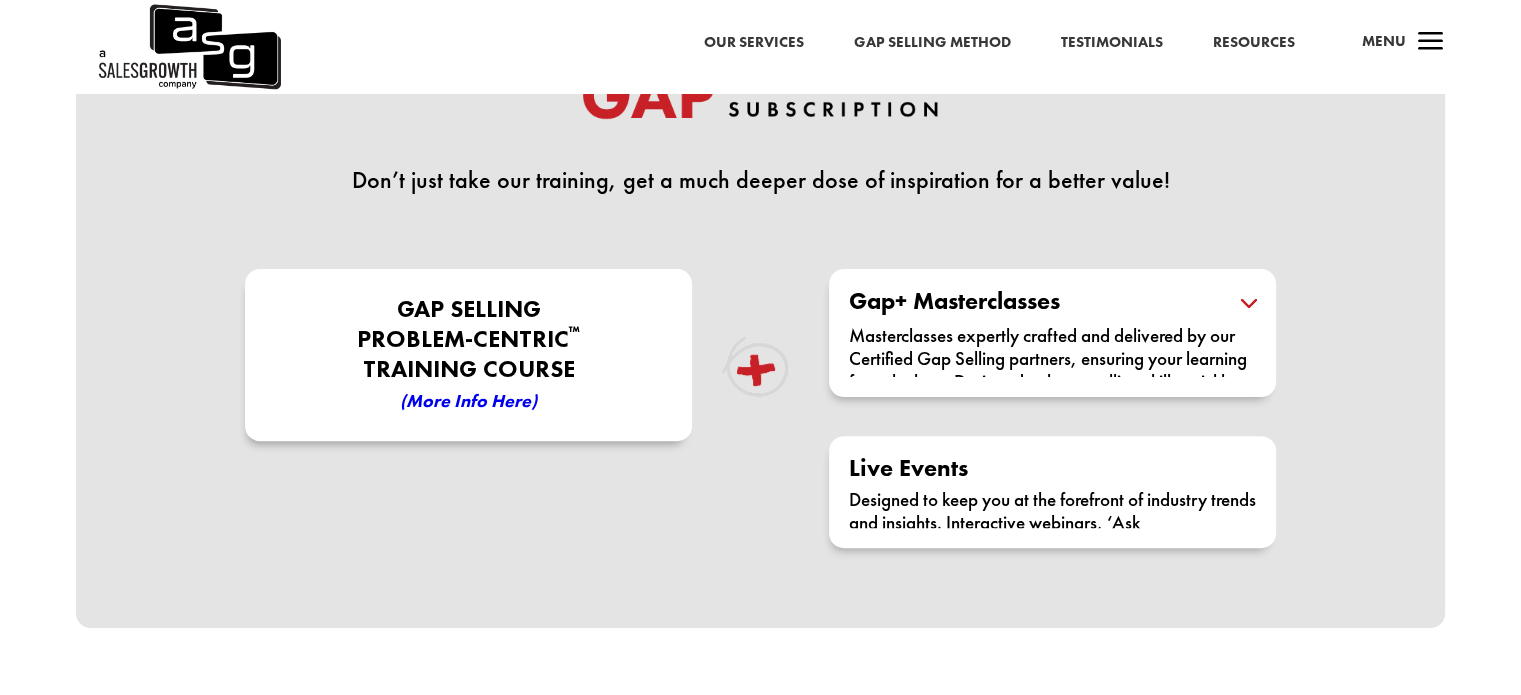 click on "Gap+ Masterclasses" at bounding box center [1052, 301] 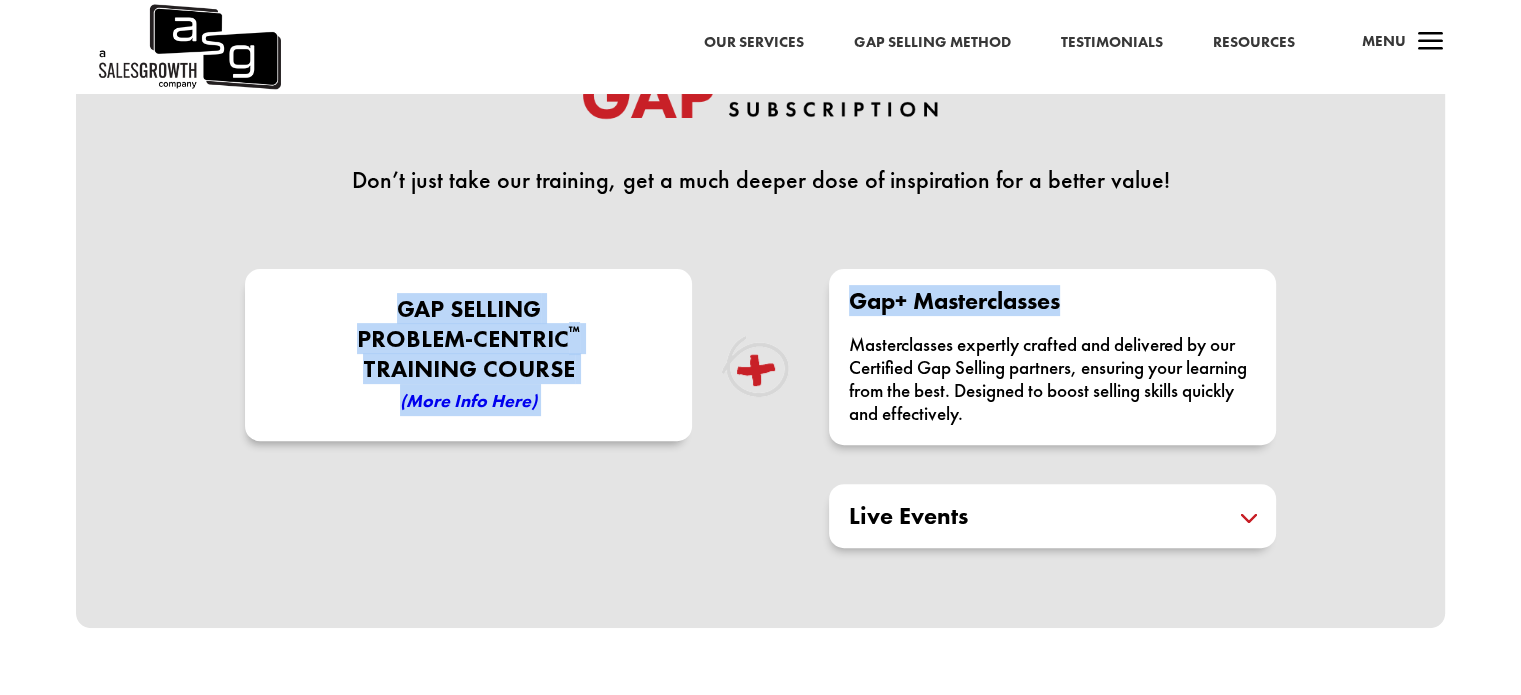 drag, startPoint x: 1518, startPoint y: 199, endPoint x: 1520, endPoint y: 287, distance: 88.02273 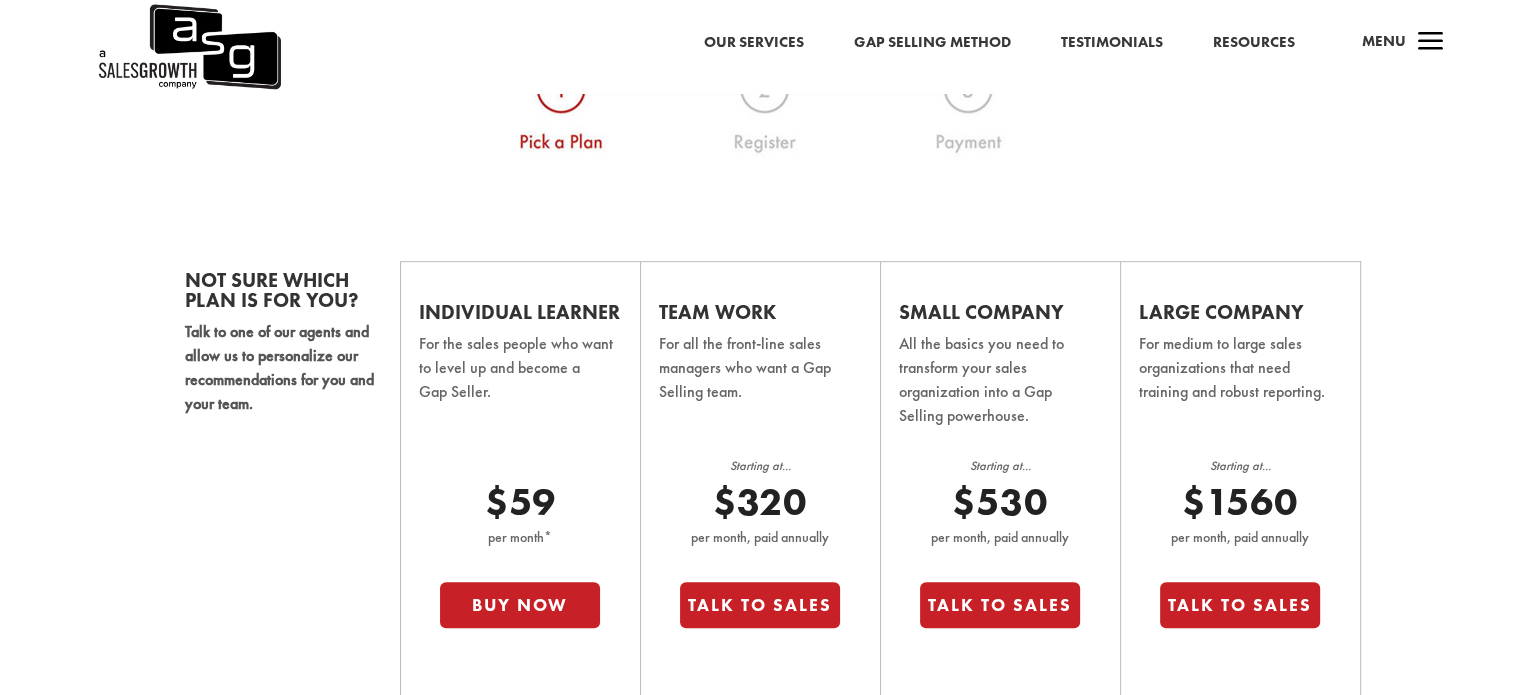scroll, scrollTop: 1220, scrollLeft: 0, axis: vertical 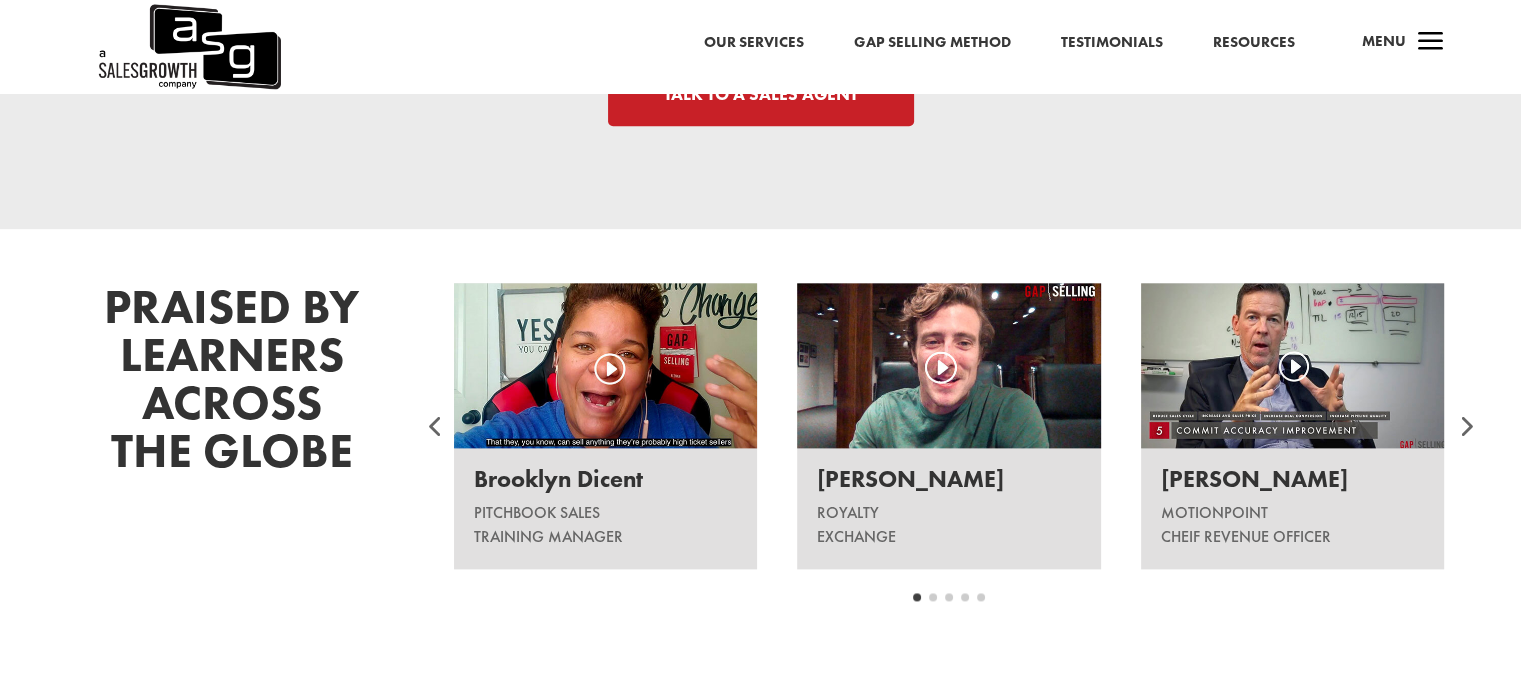 click at bounding box center [1465, 426] 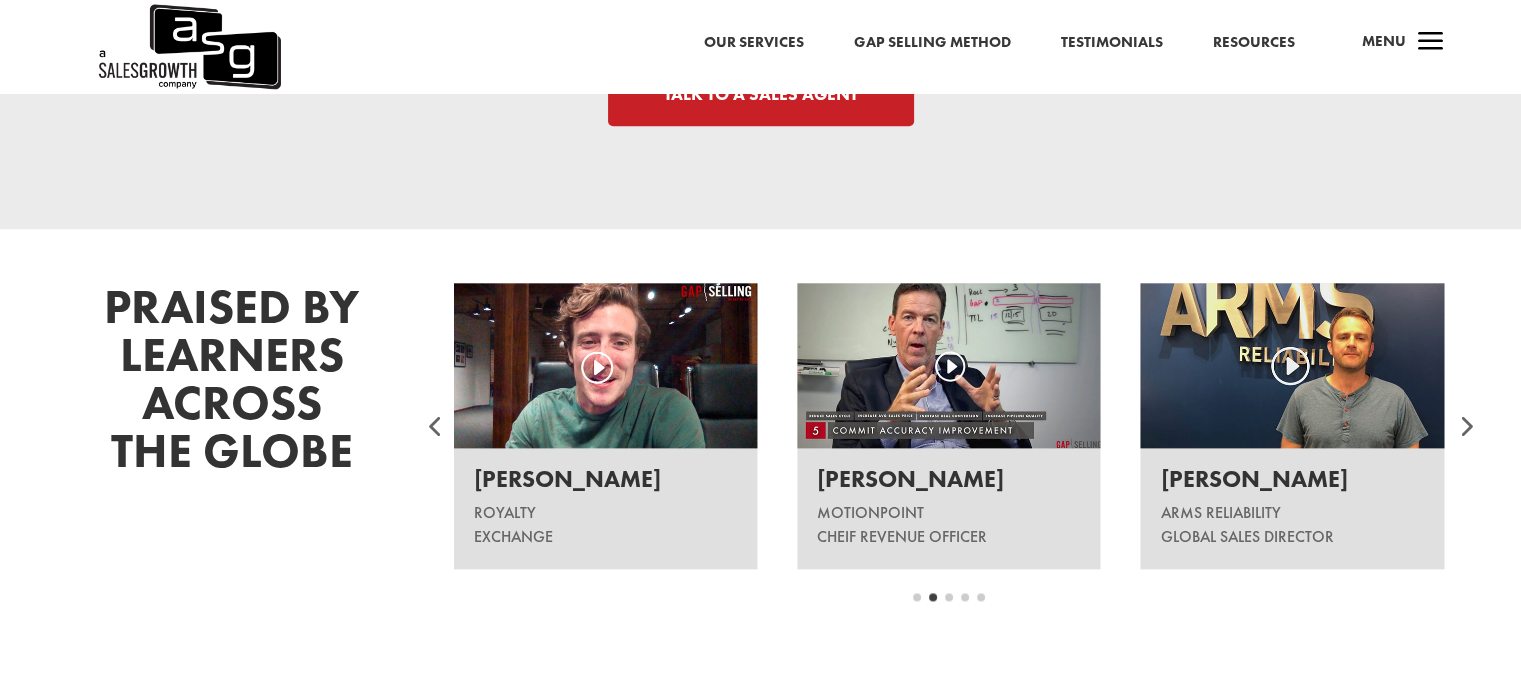 click at bounding box center [1465, 426] 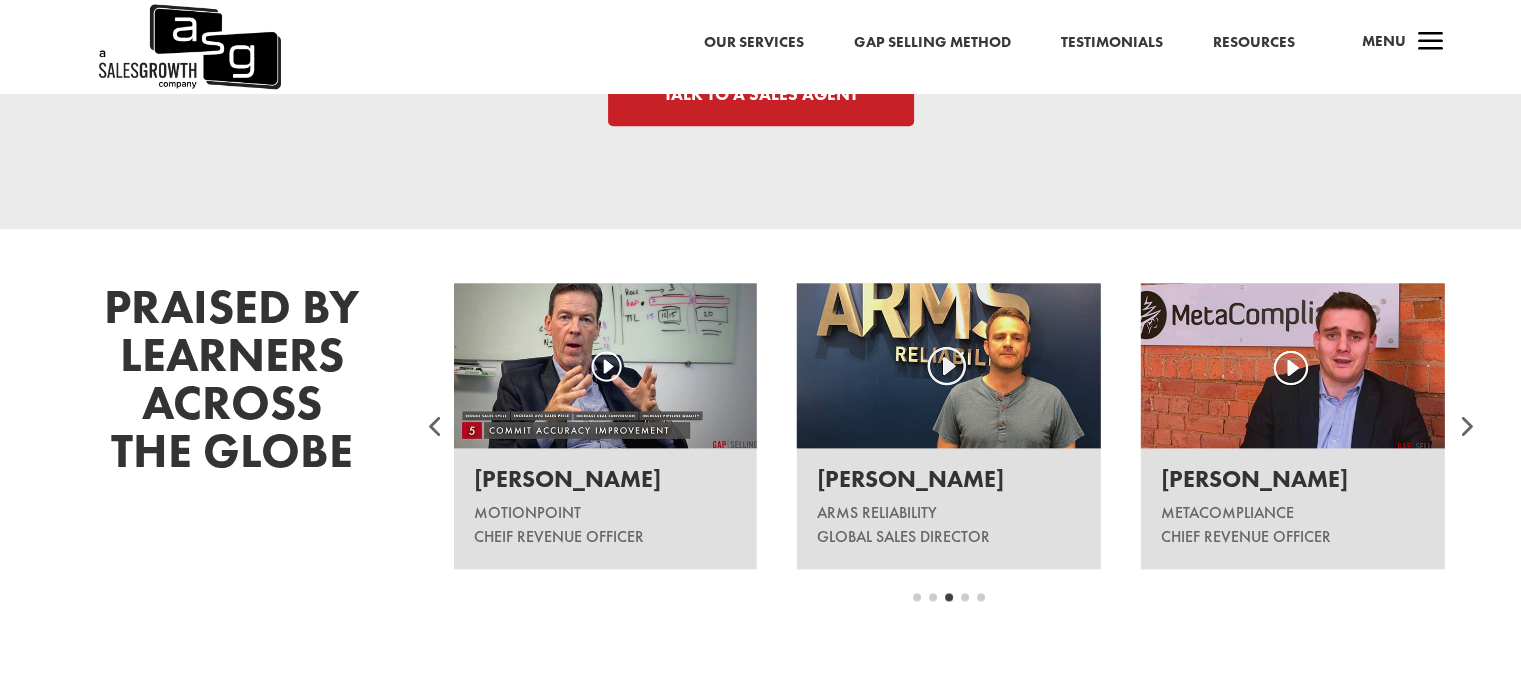 click at bounding box center (1465, 426) 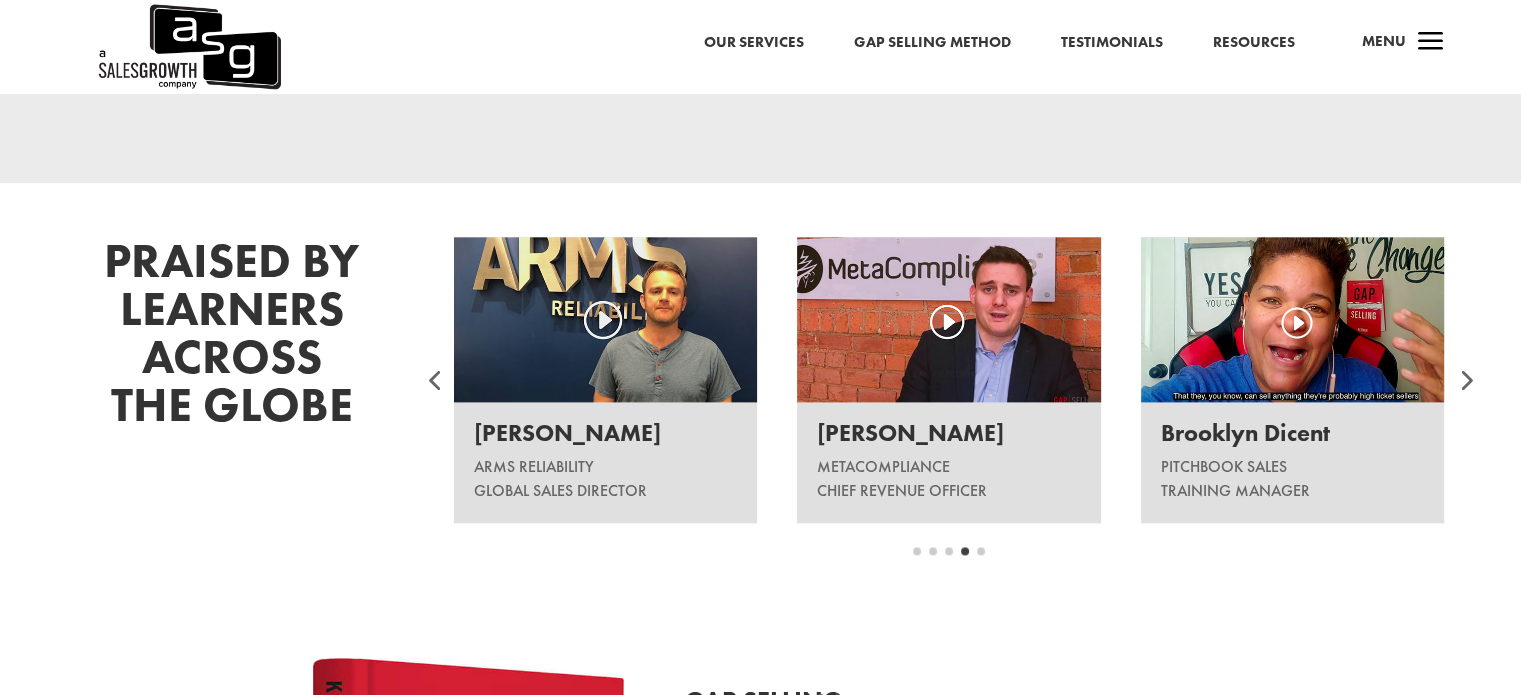 scroll, scrollTop: 2444, scrollLeft: 0, axis: vertical 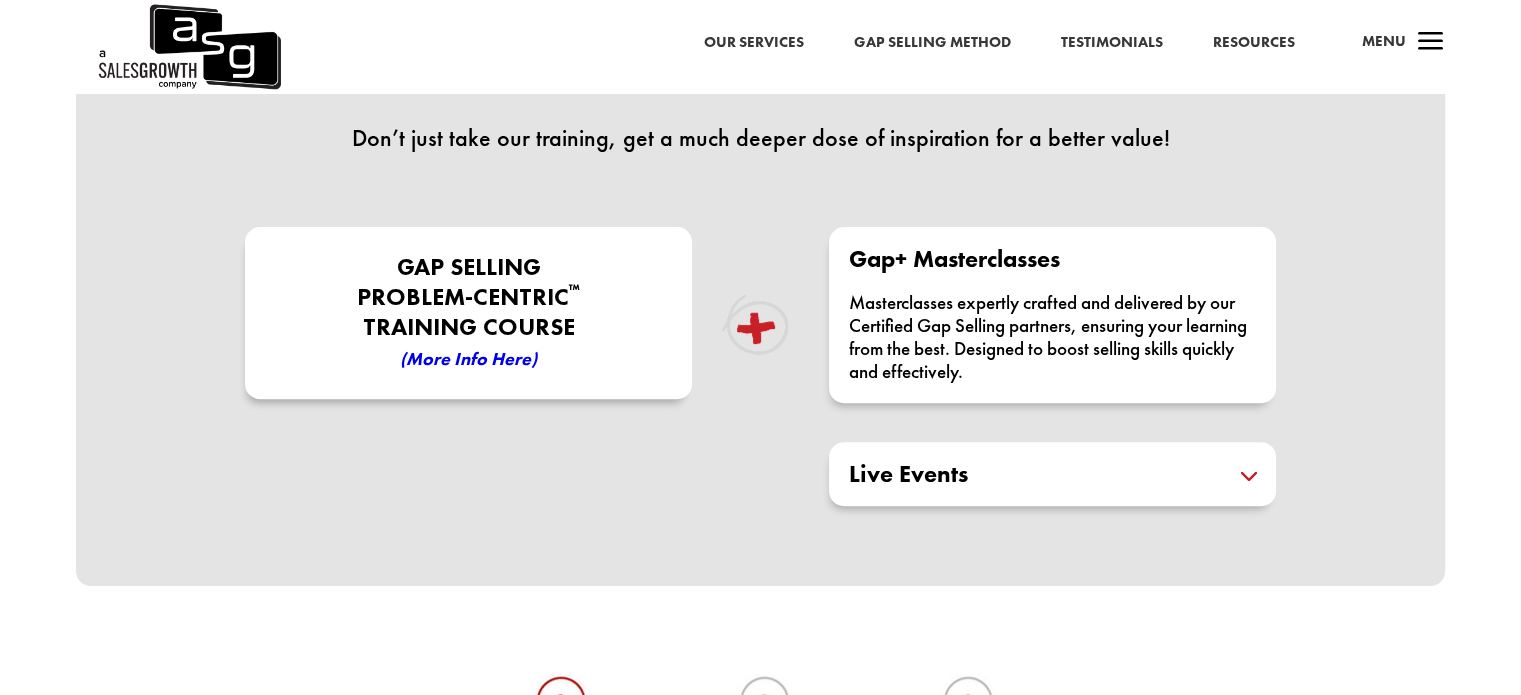 click on "Live Events" at bounding box center (1052, 474) 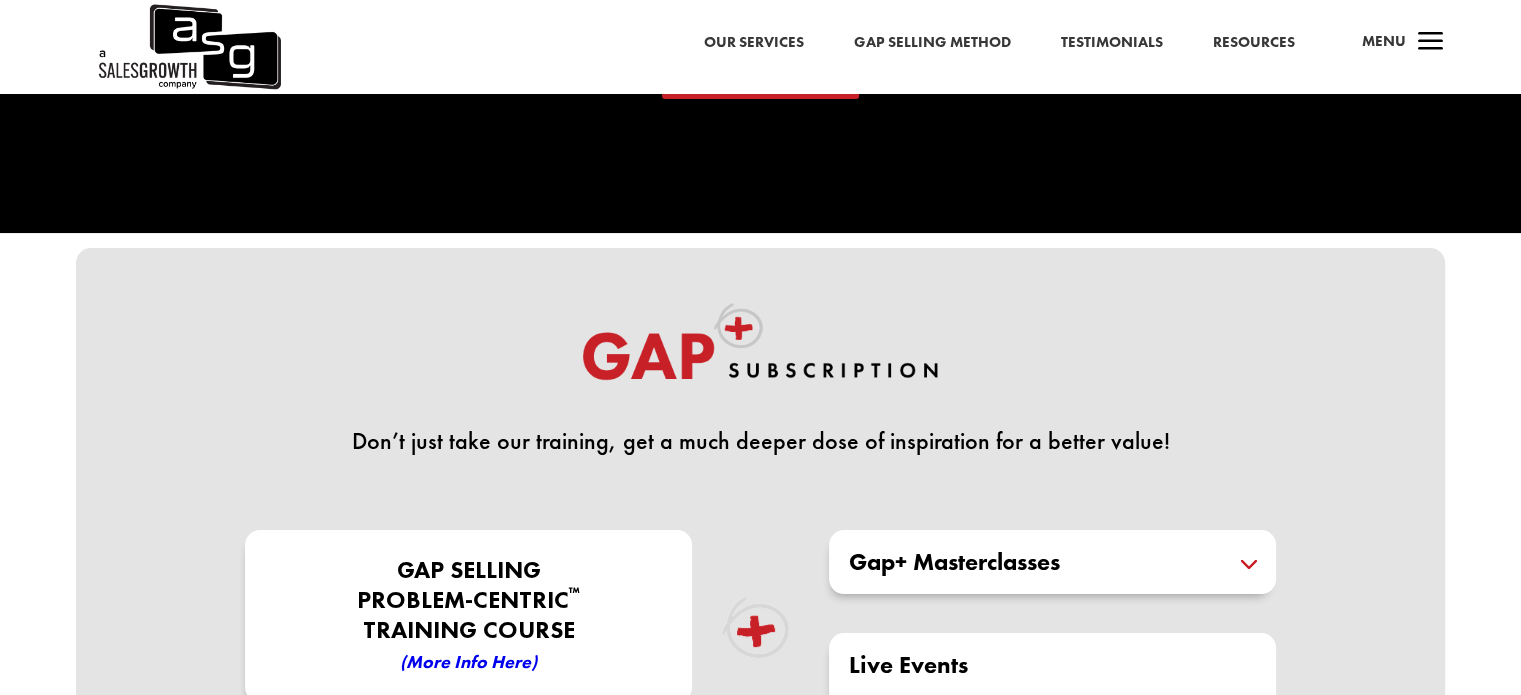 scroll, scrollTop: 0, scrollLeft: 0, axis: both 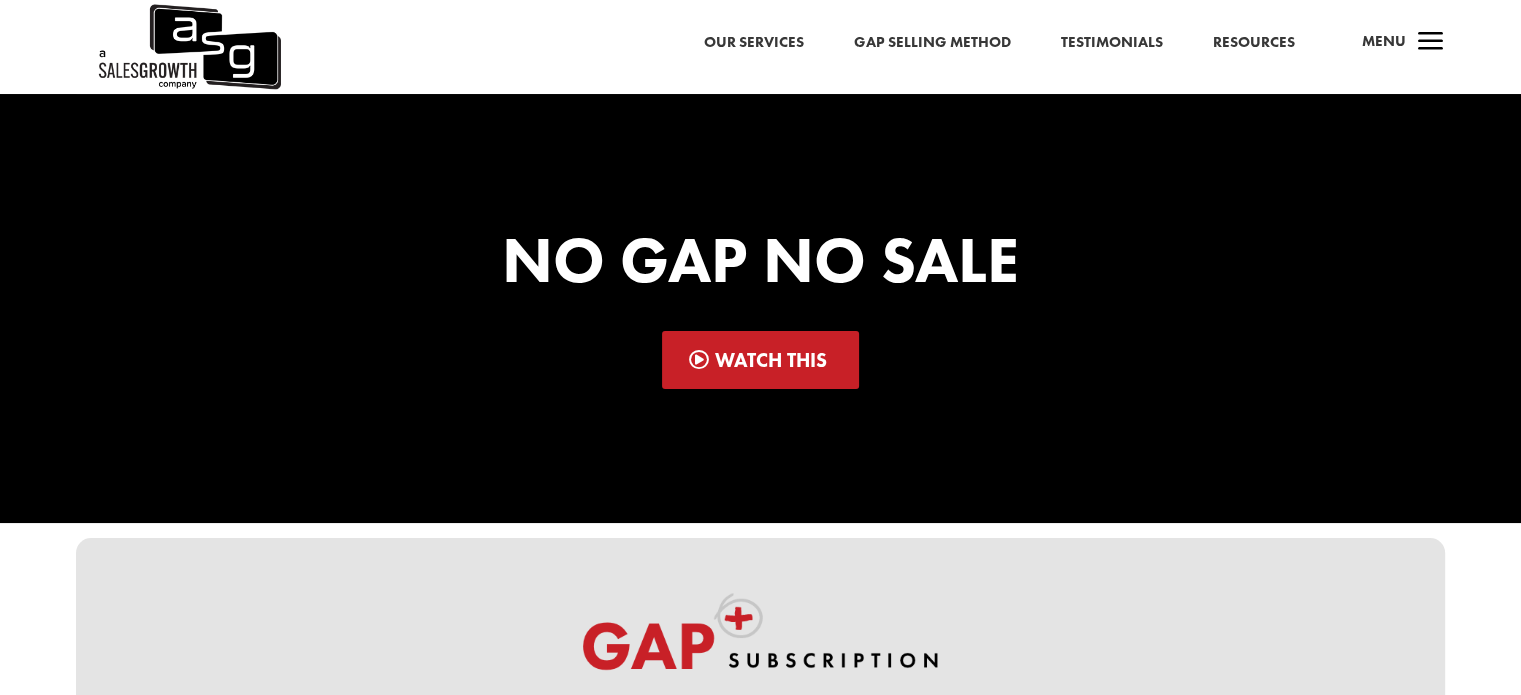 click on "Watch This" at bounding box center (760, 360) 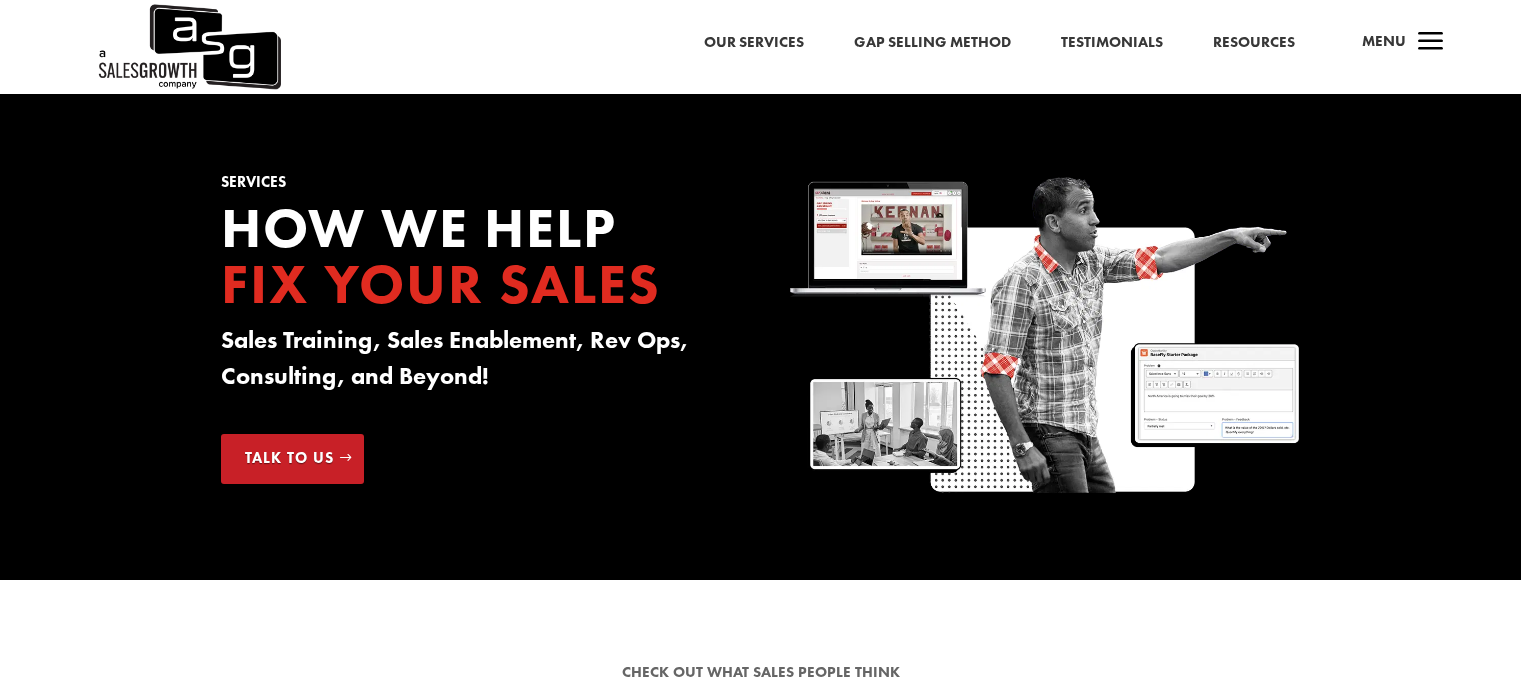 scroll, scrollTop: 0, scrollLeft: 0, axis: both 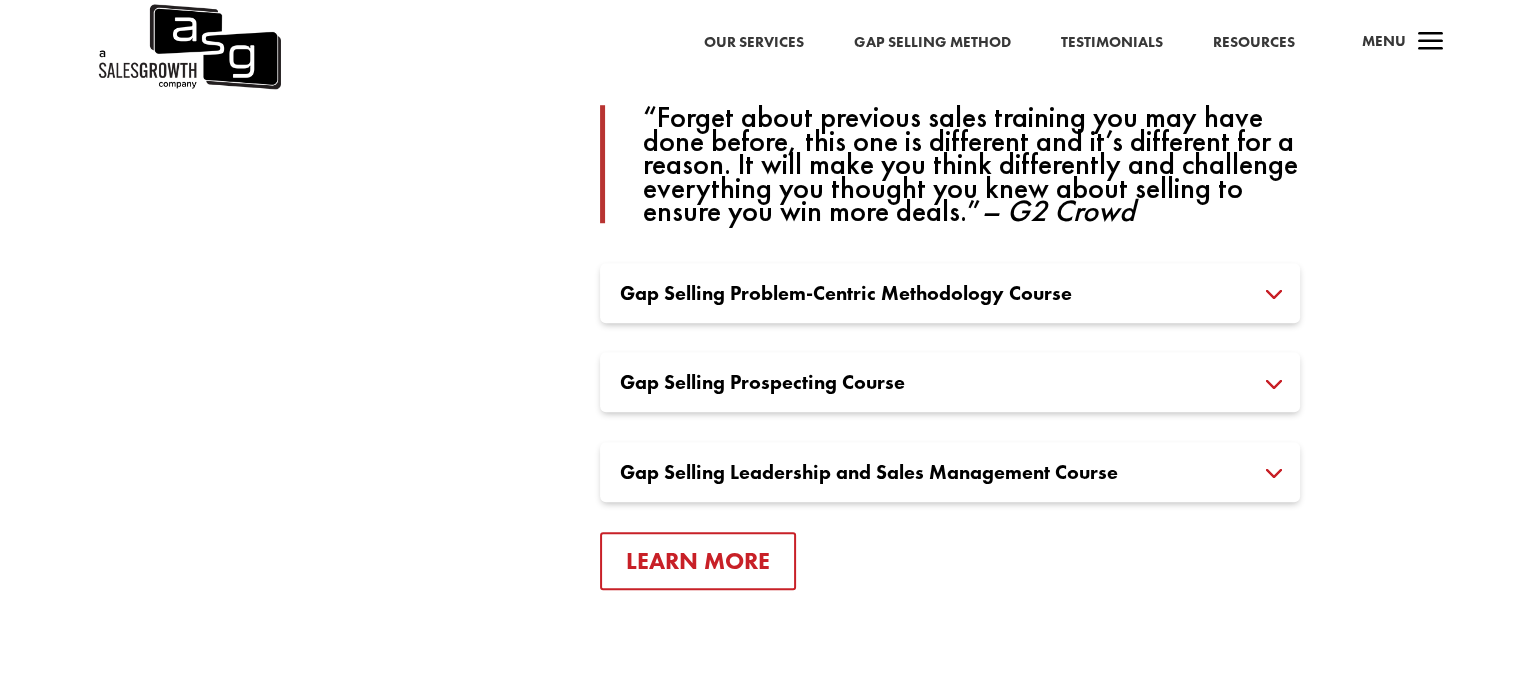 click on "Gap Selling Problem-Centric Methodology Course" at bounding box center (950, 293) 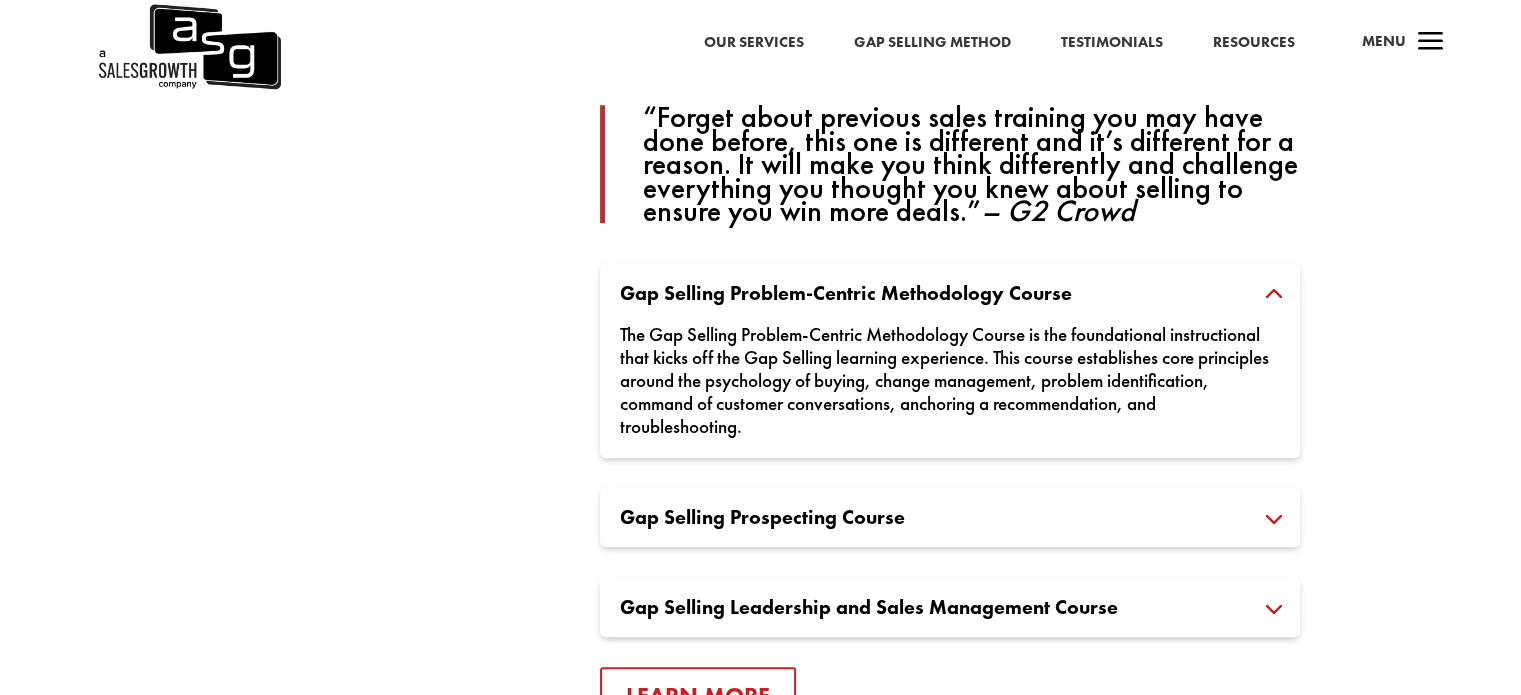 click on "Gap Selling Prospecting Course" at bounding box center (950, 517) 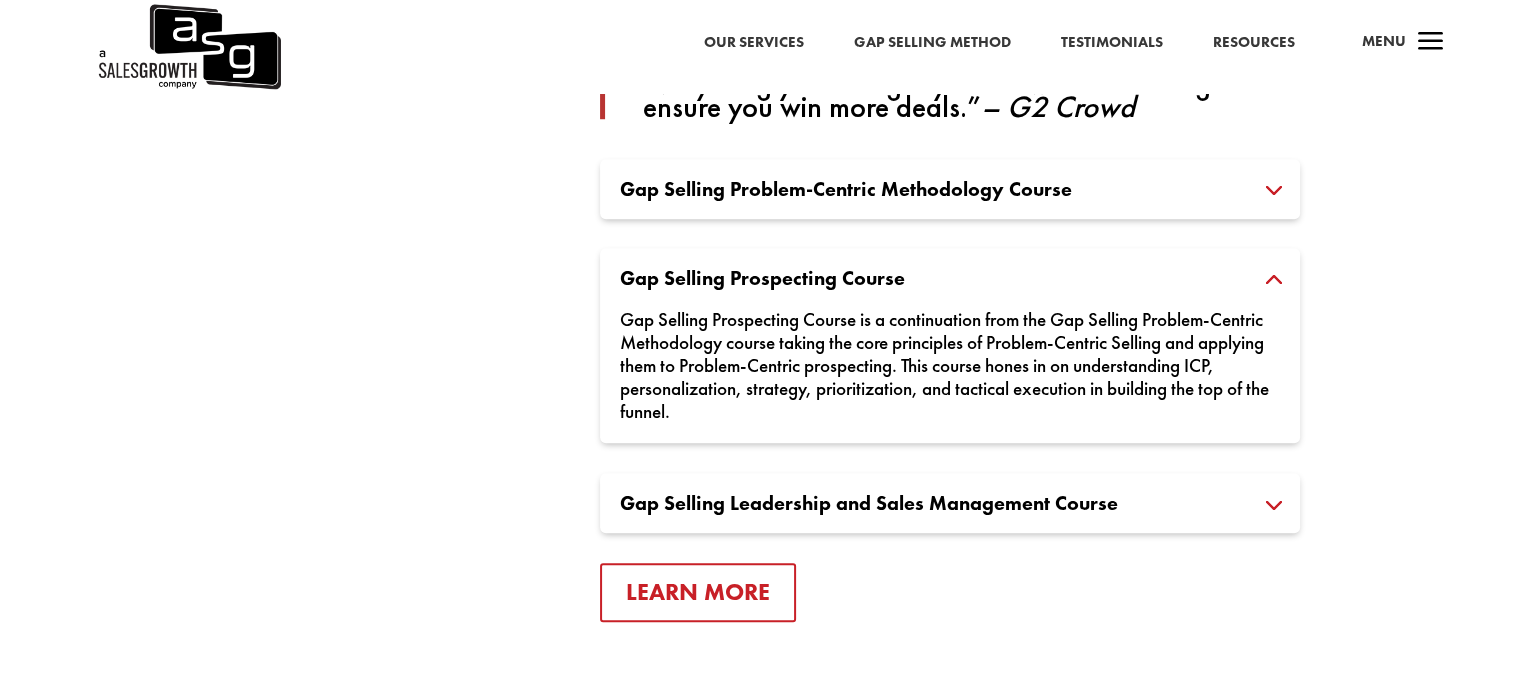 scroll, scrollTop: 1641, scrollLeft: 0, axis: vertical 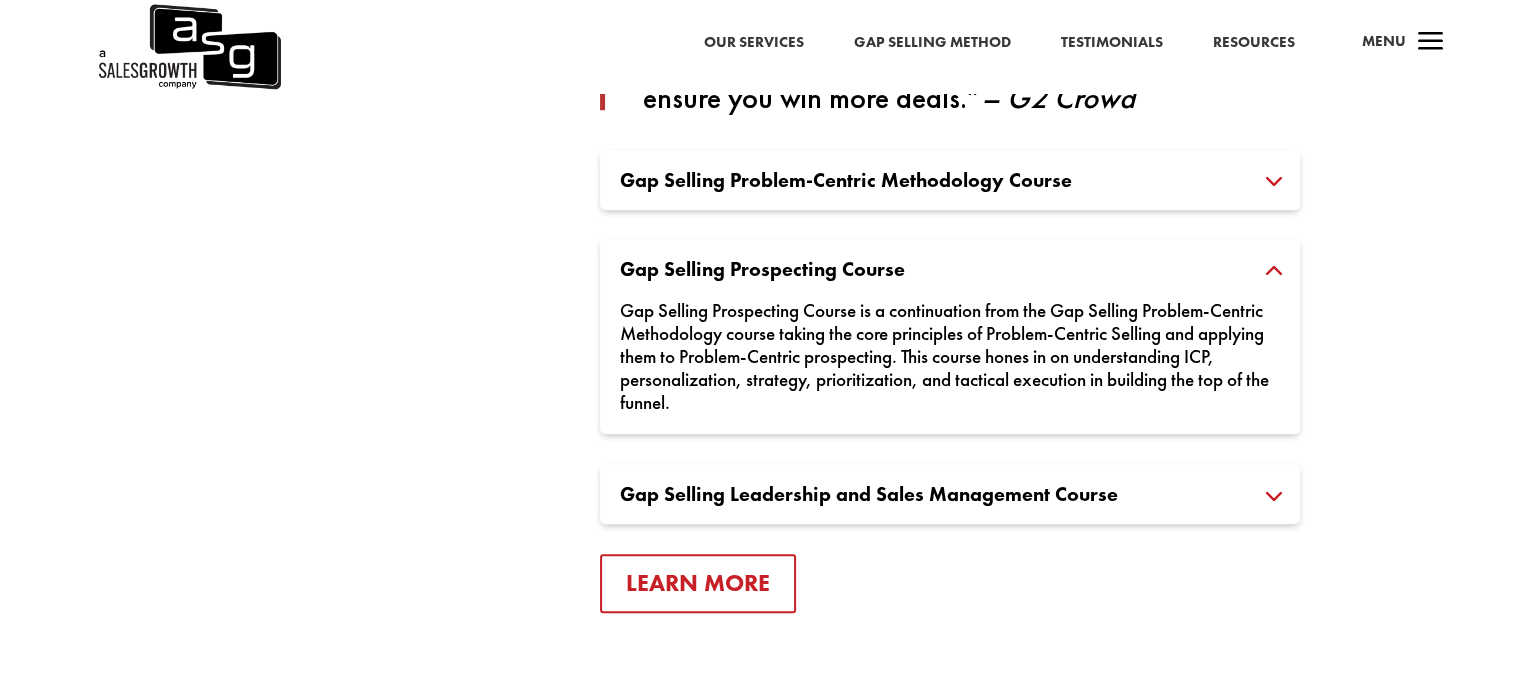 click on "Gap Selling Leadership and Sales Management Course" at bounding box center (950, 494) 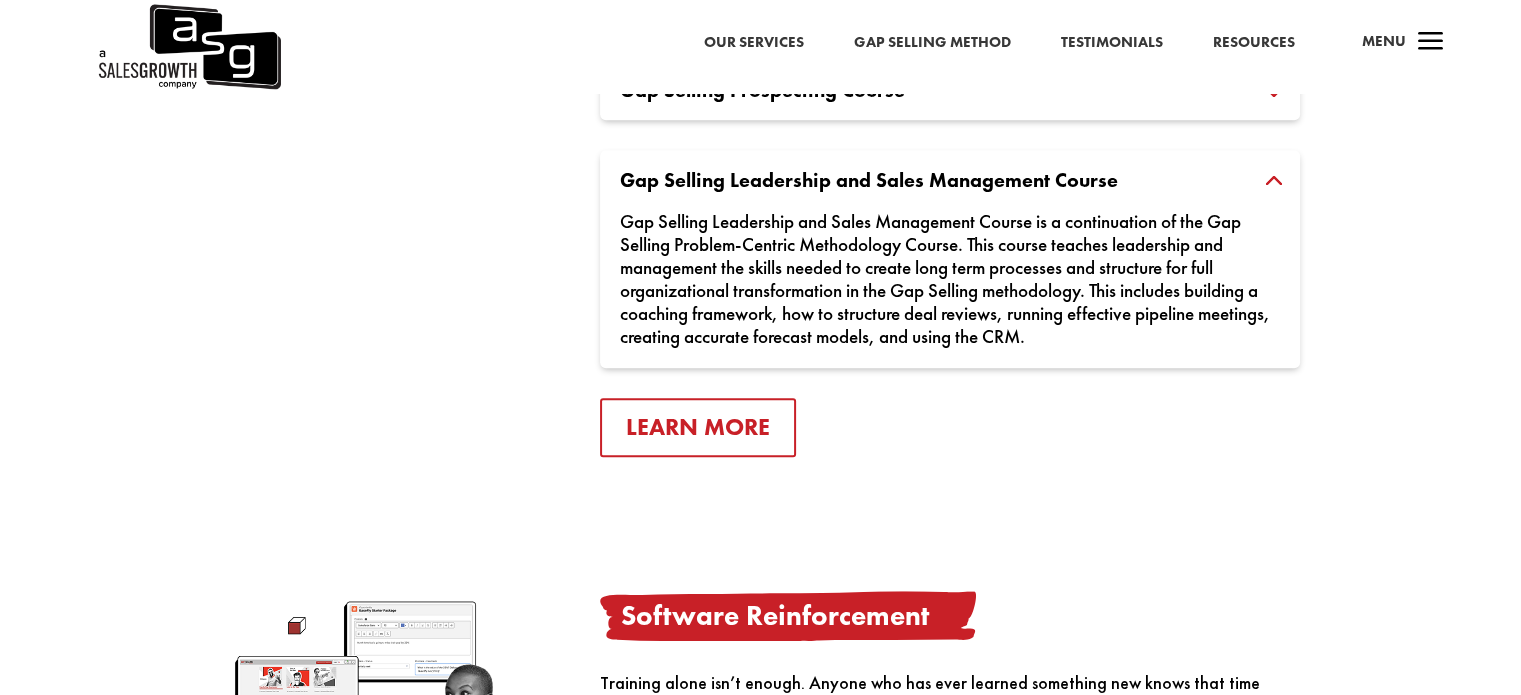 scroll, scrollTop: 1830, scrollLeft: 0, axis: vertical 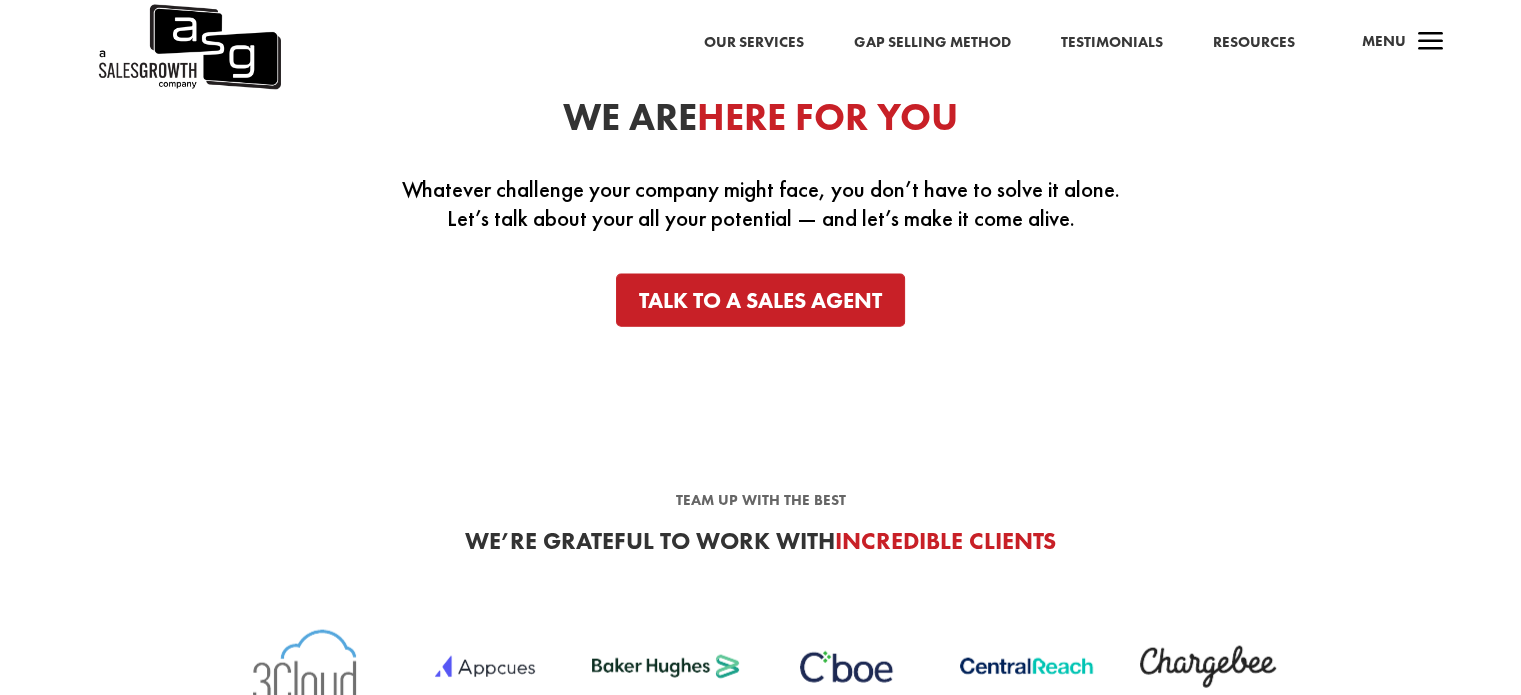 click on "Talk to a sales agent" at bounding box center [761, 301] 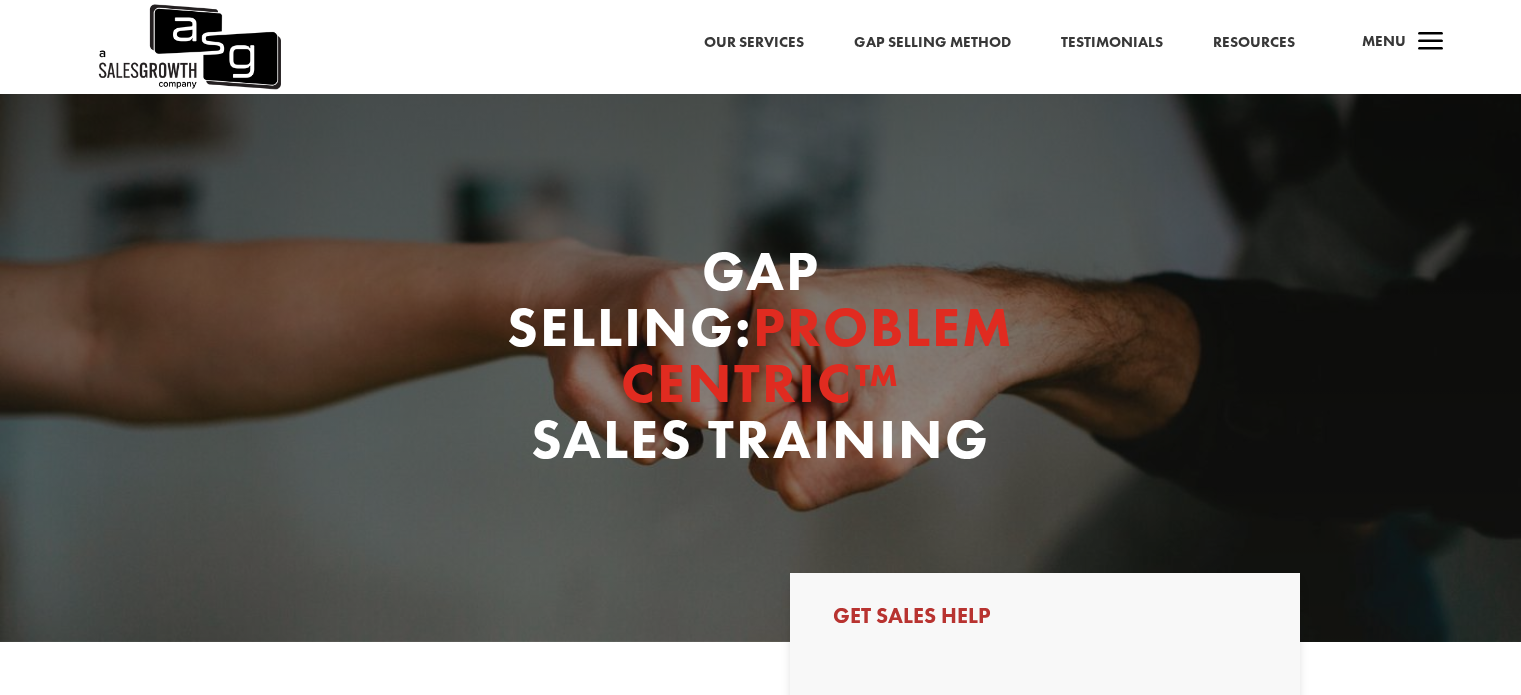 scroll, scrollTop: 0, scrollLeft: 0, axis: both 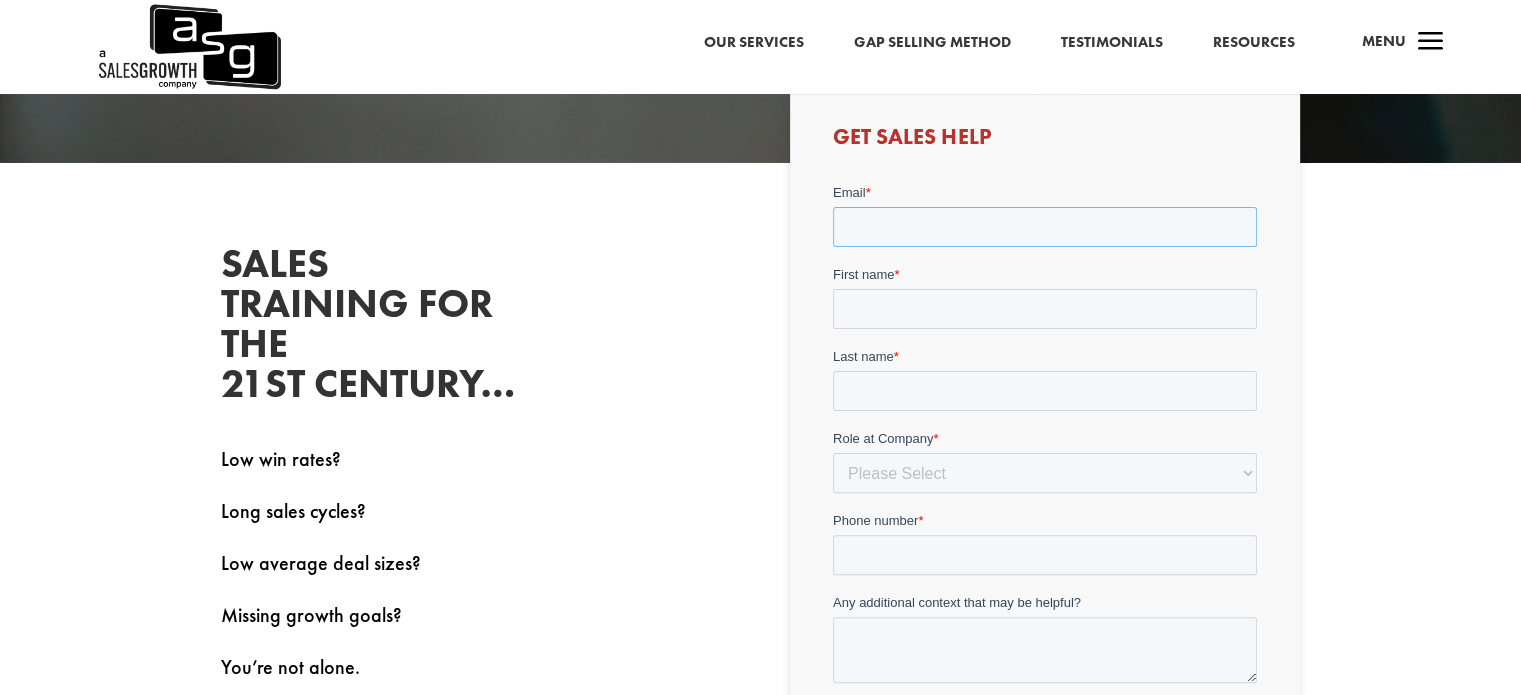click on "Email *" at bounding box center (1045, 226) 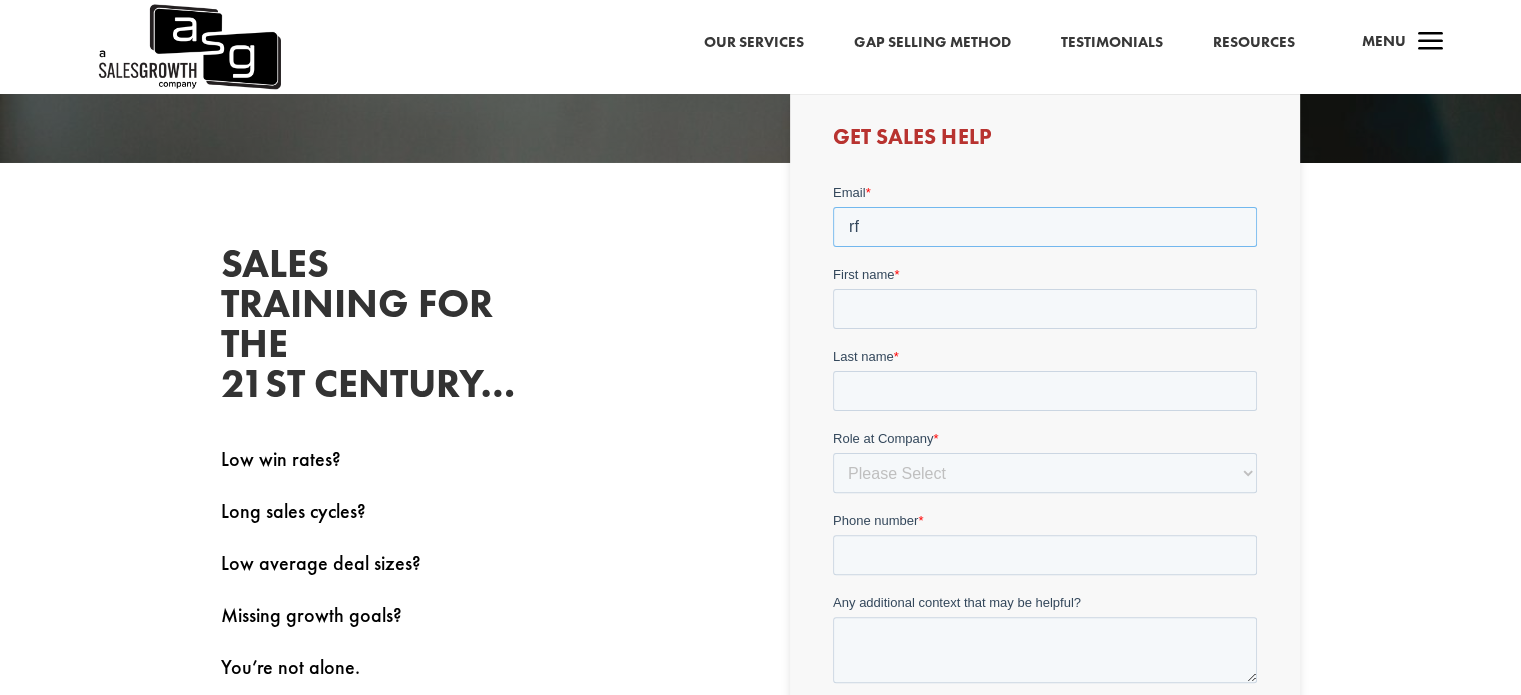 type on "r" 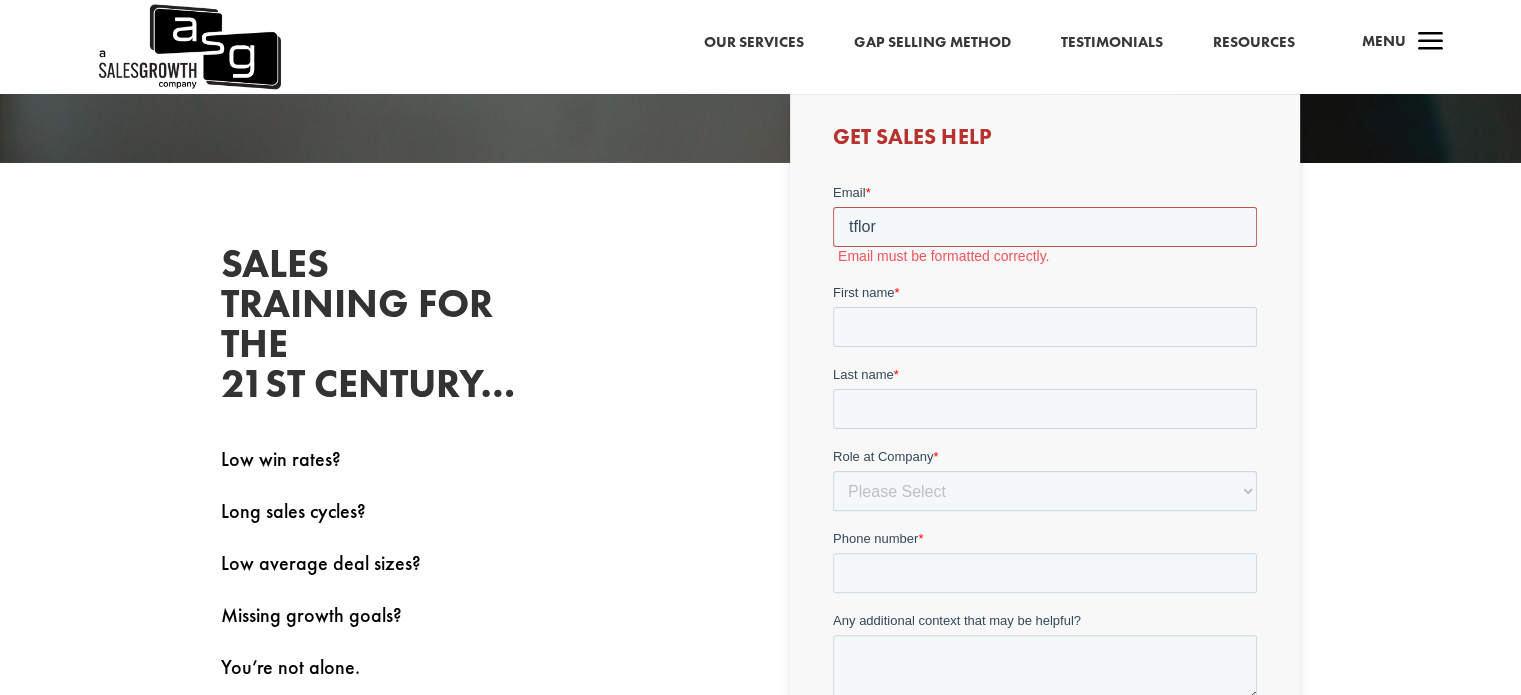 type on "tflores@aquacycl.com" 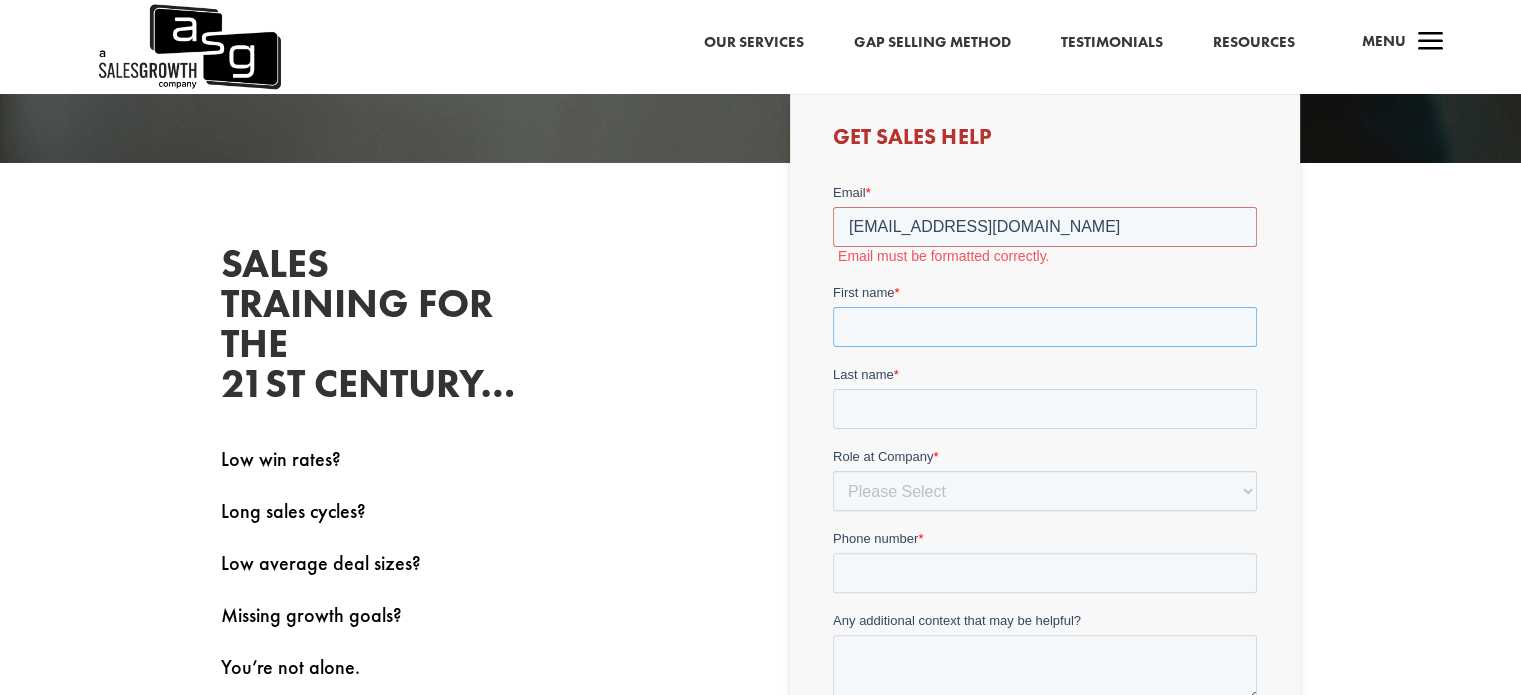 type on "Tameka" 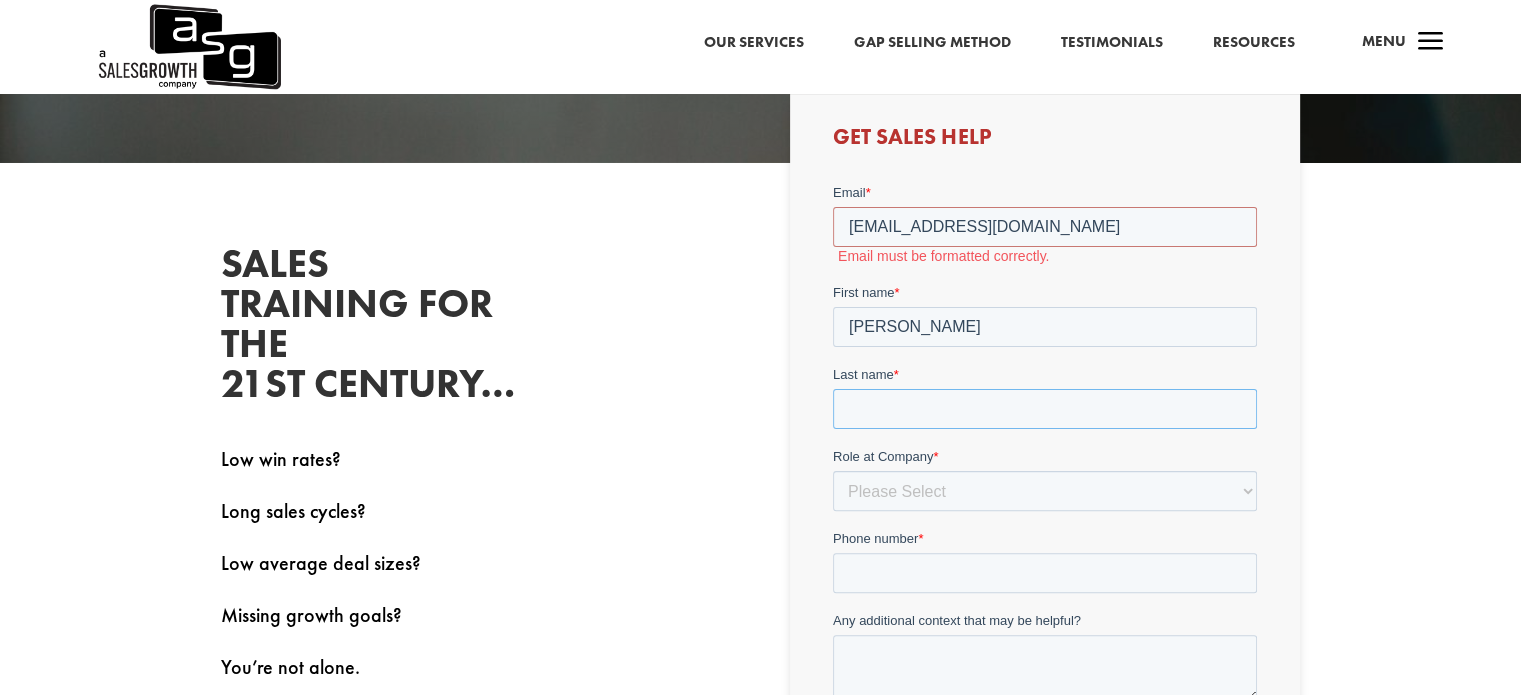type on "Flores" 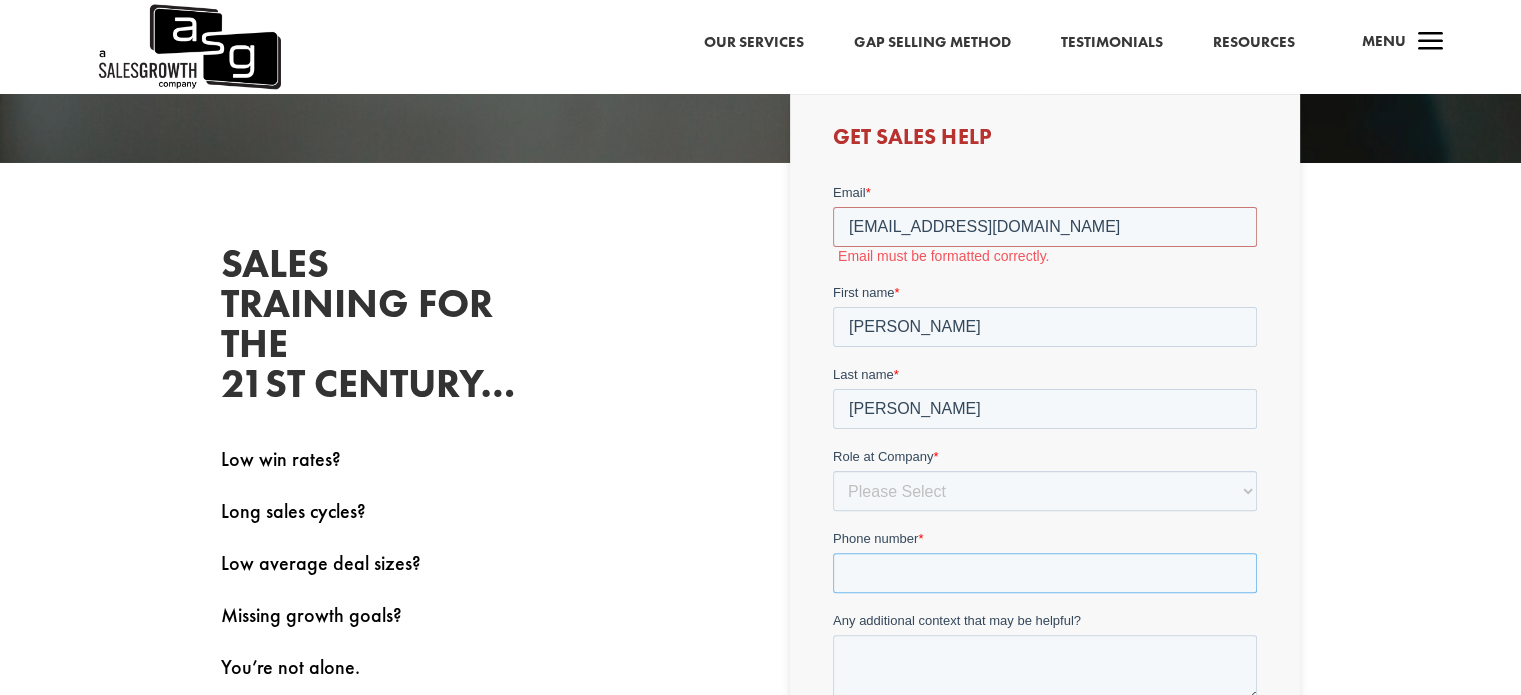 type on "9095736810" 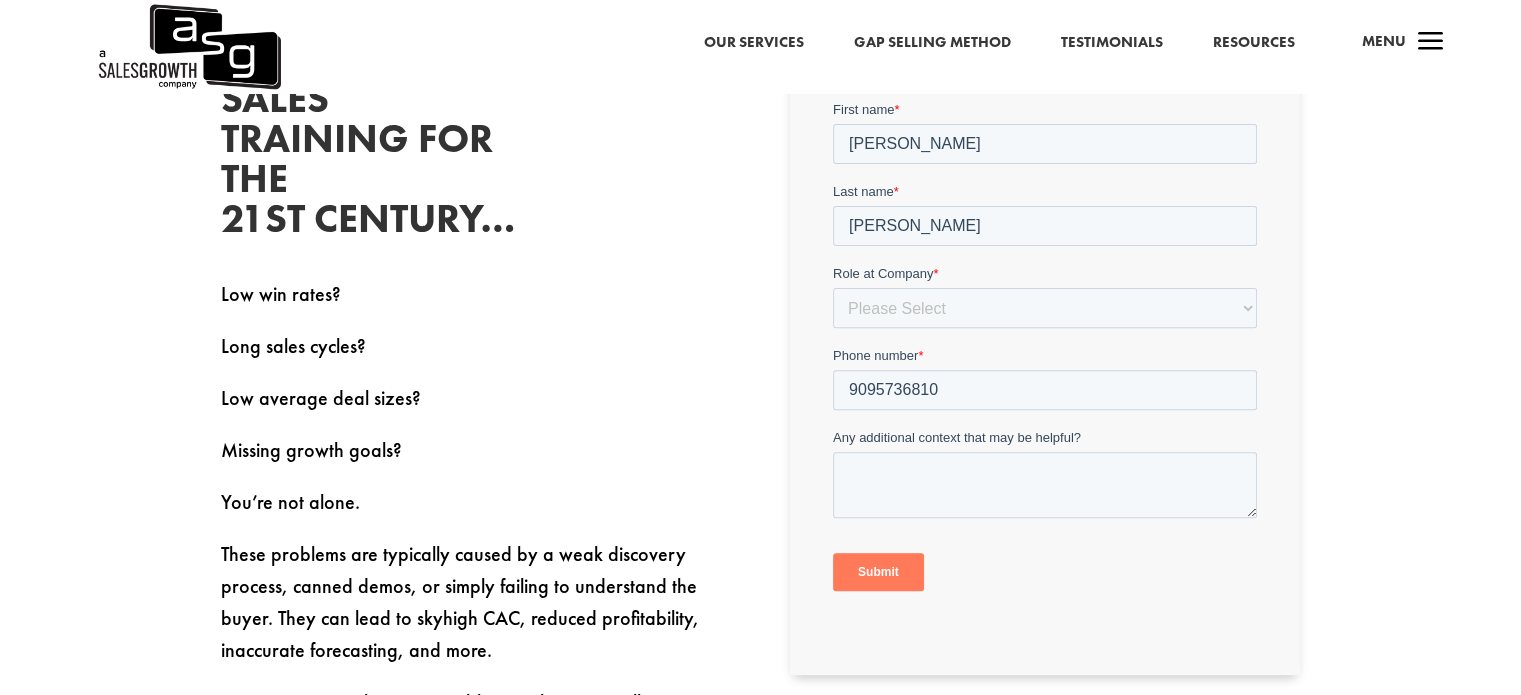 scroll, scrollTop: 654, scrollLeft: 0, axis: vertical 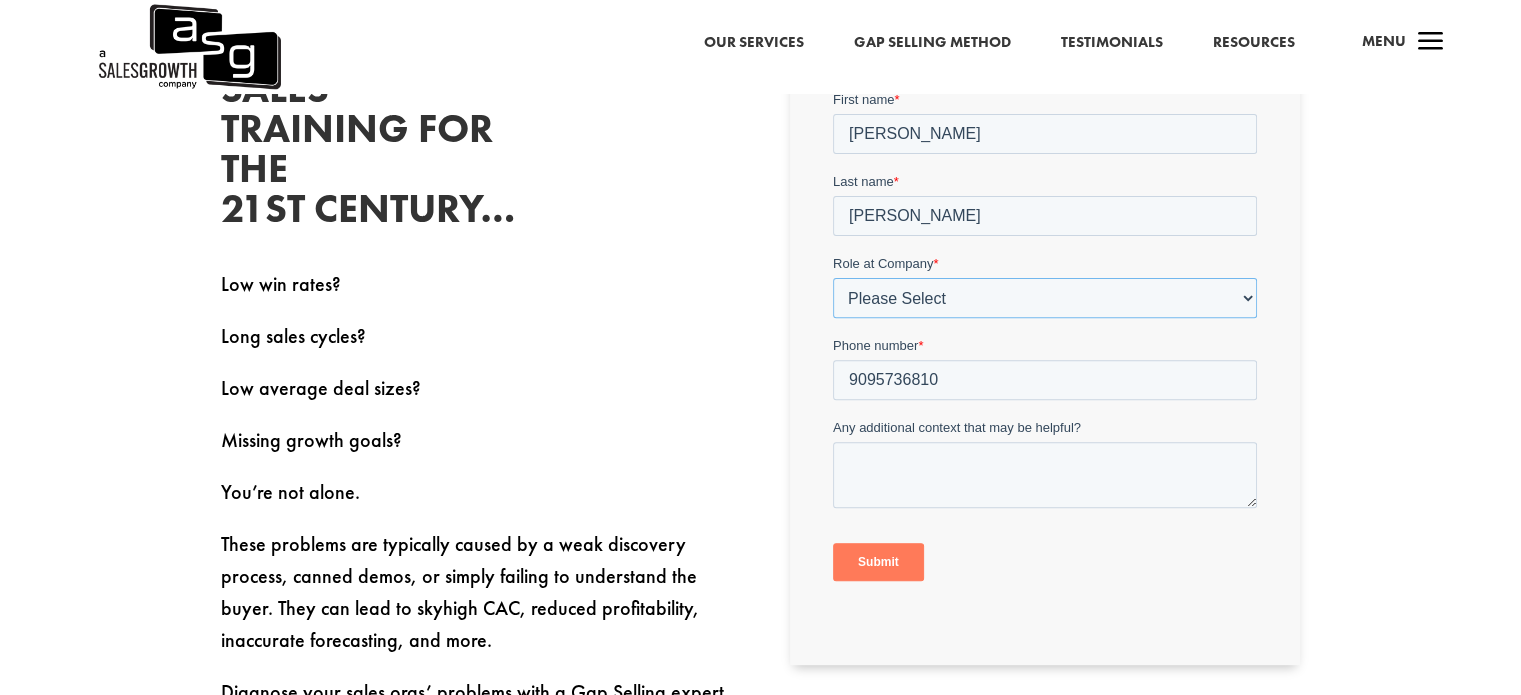 click on "Please Select C-Level (CRO, CSO, etc) Senior Leadership (VP of Sales, VP of Enablement, etc) Director/Manager (Sales Director, Regional Sales Manager, etc) Individual Contributor (AE, SDR, CSM, etc) Other" at bounding box center [1045, 297] 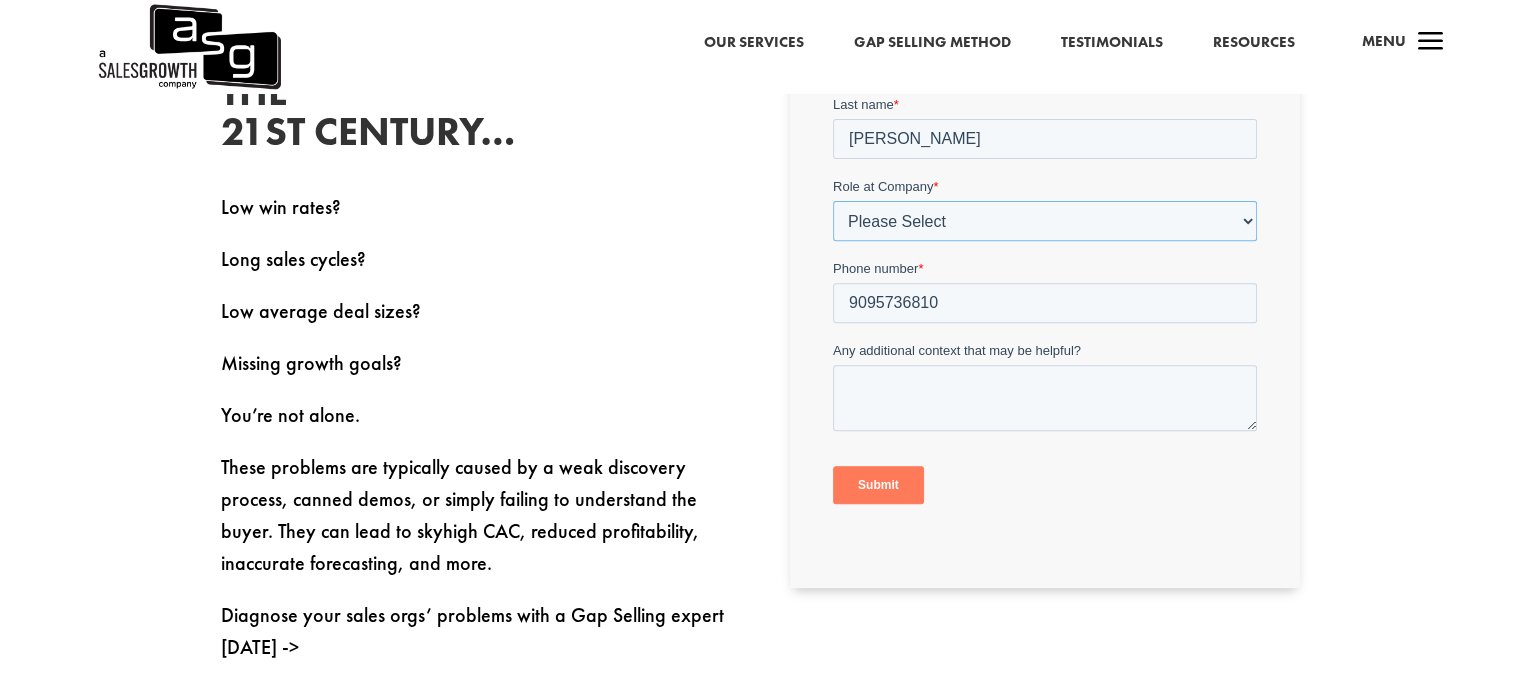scroll, scrollTop: 736, scrollLeft: 0, axis: vertical 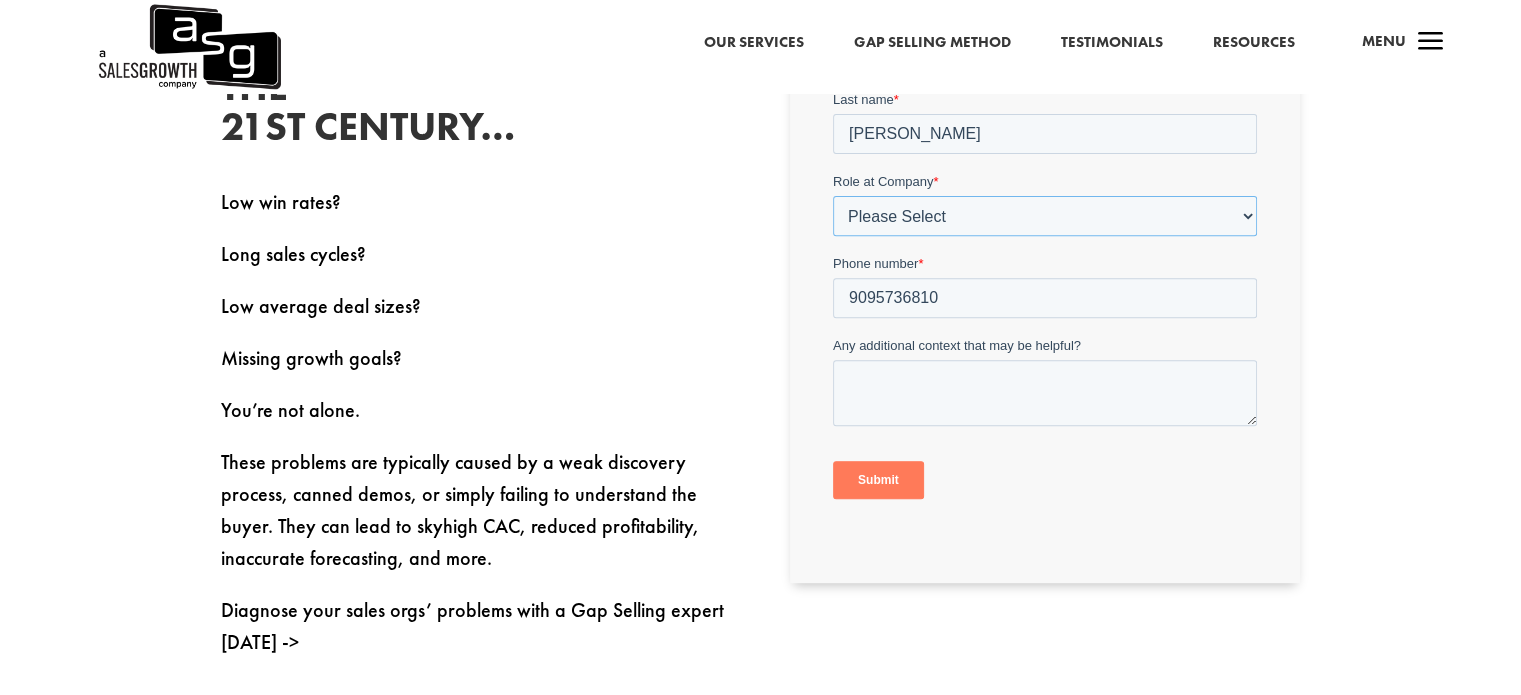 click on "Please Select C-Level (CRO, CSO, etc) Senior Leadership (VP of Sales, VP of Enablement, etc) Director/Manager (Sales Director, Regional Sales Manager, etc) Individual Contributor (AE, SDR, CSM, etc) Other" at bounding box center (1045, 216) 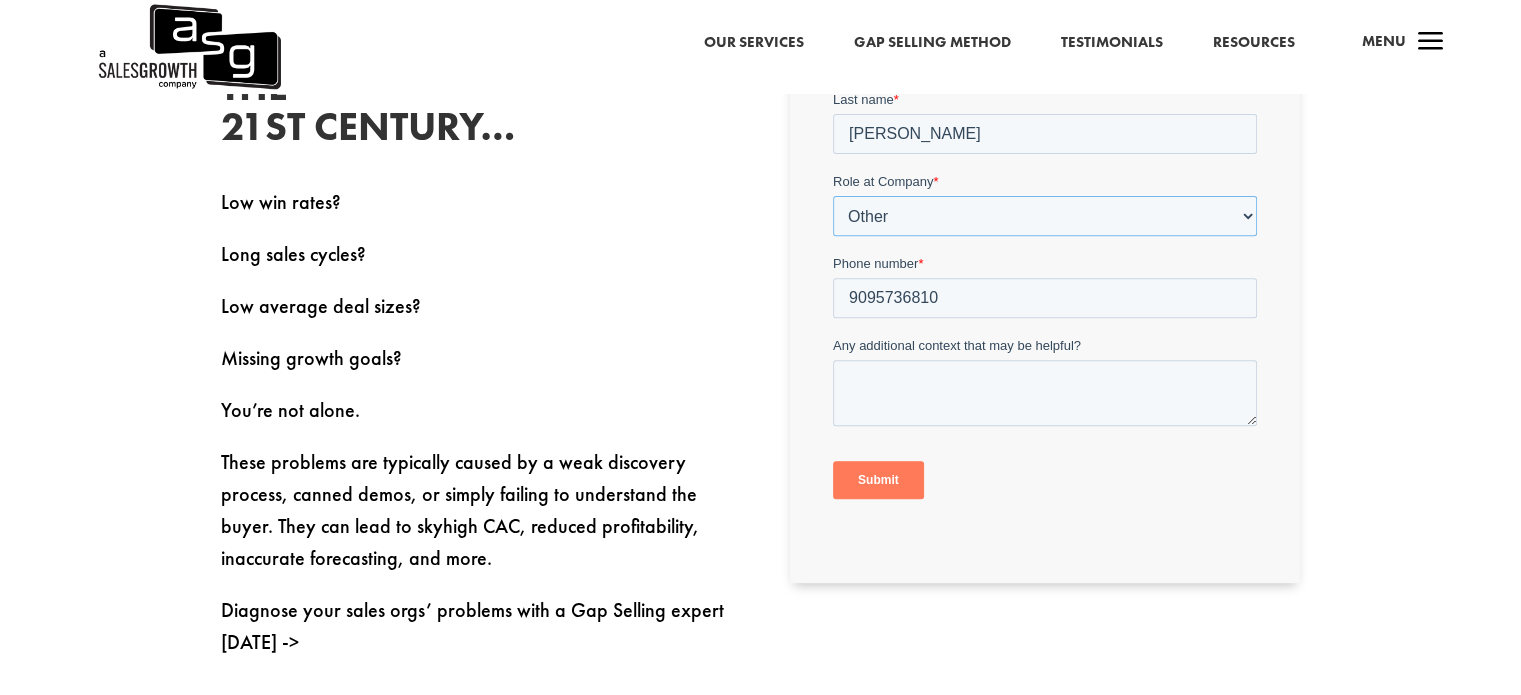 click on "Please Select C-Level (CRO, CSO, etc) Senior Leadership (VP of Sales, VP of Enablement, etc) Director/Manager (Sales Director, Regional Sales Manager, etc) Individual Contributor (AE, SDR, CSM, etc) Other" at bounding box center (1045, 216) 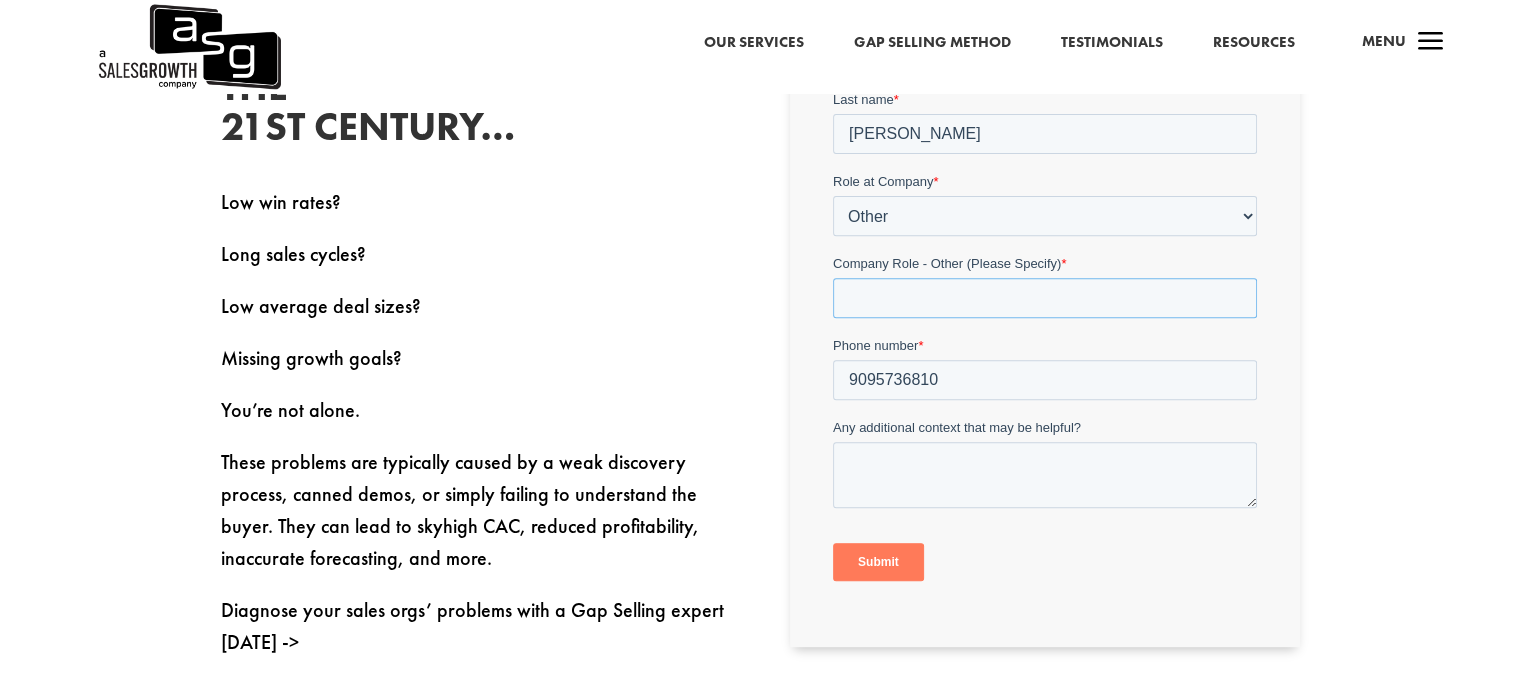 click on "Company Role - Other (Please Specify) *" at bounding box center (1045, 298) 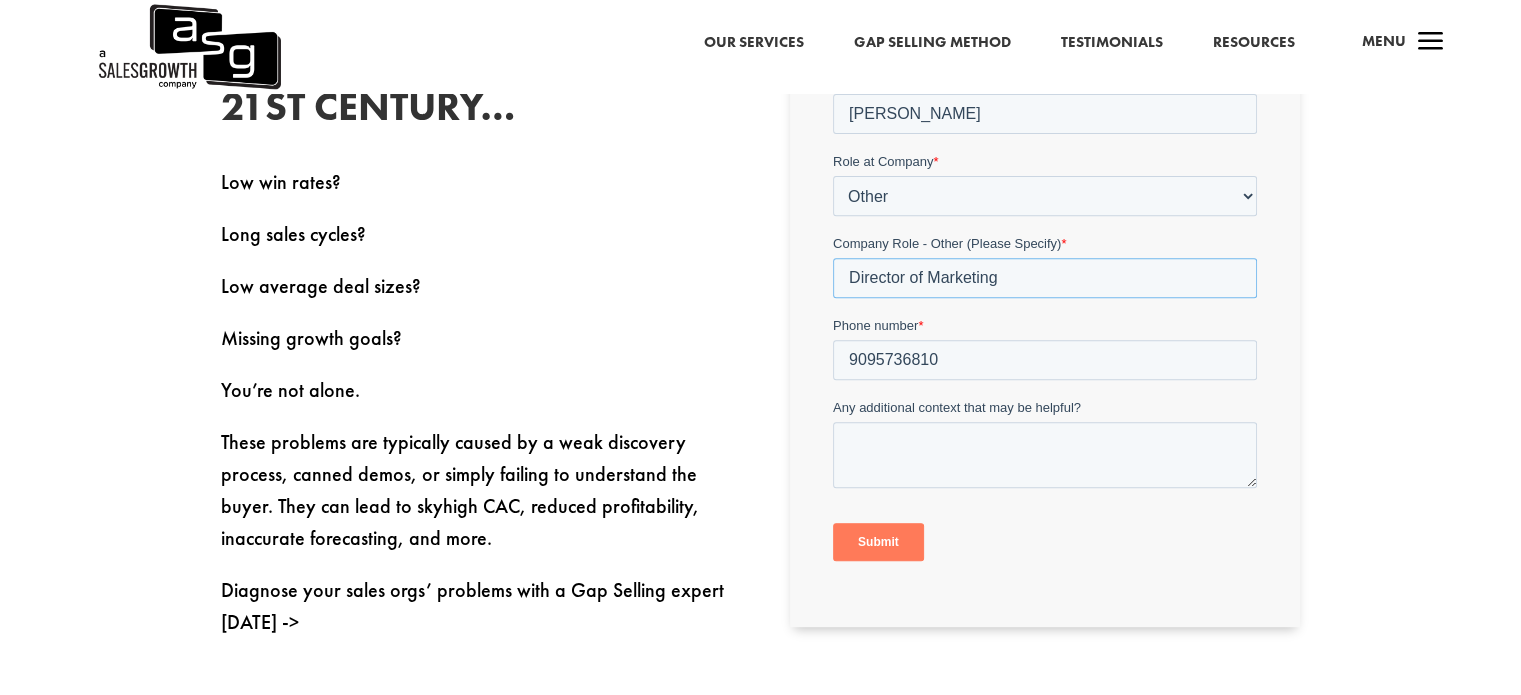 scroll, scrollTop: 759, scrollLeft: 0, axis: vertical 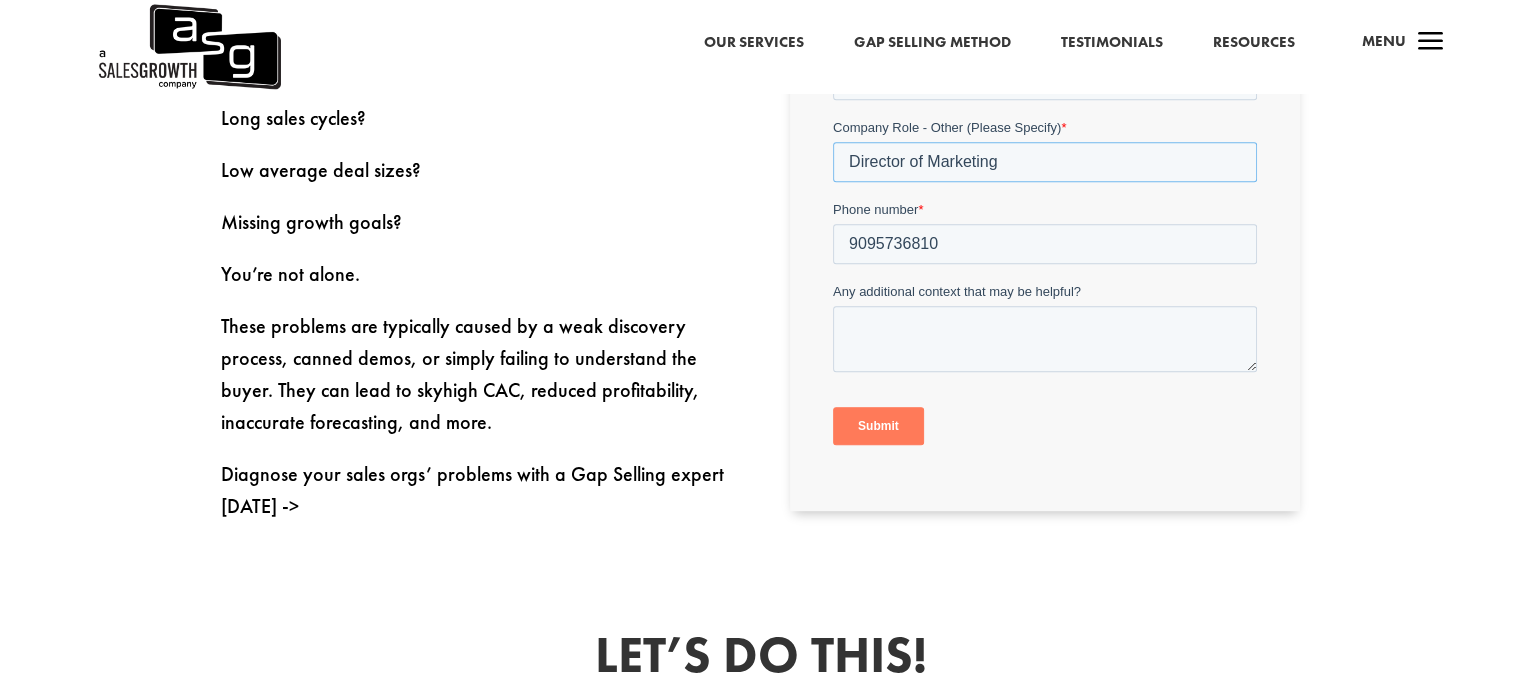 type on "Director of Marketing" 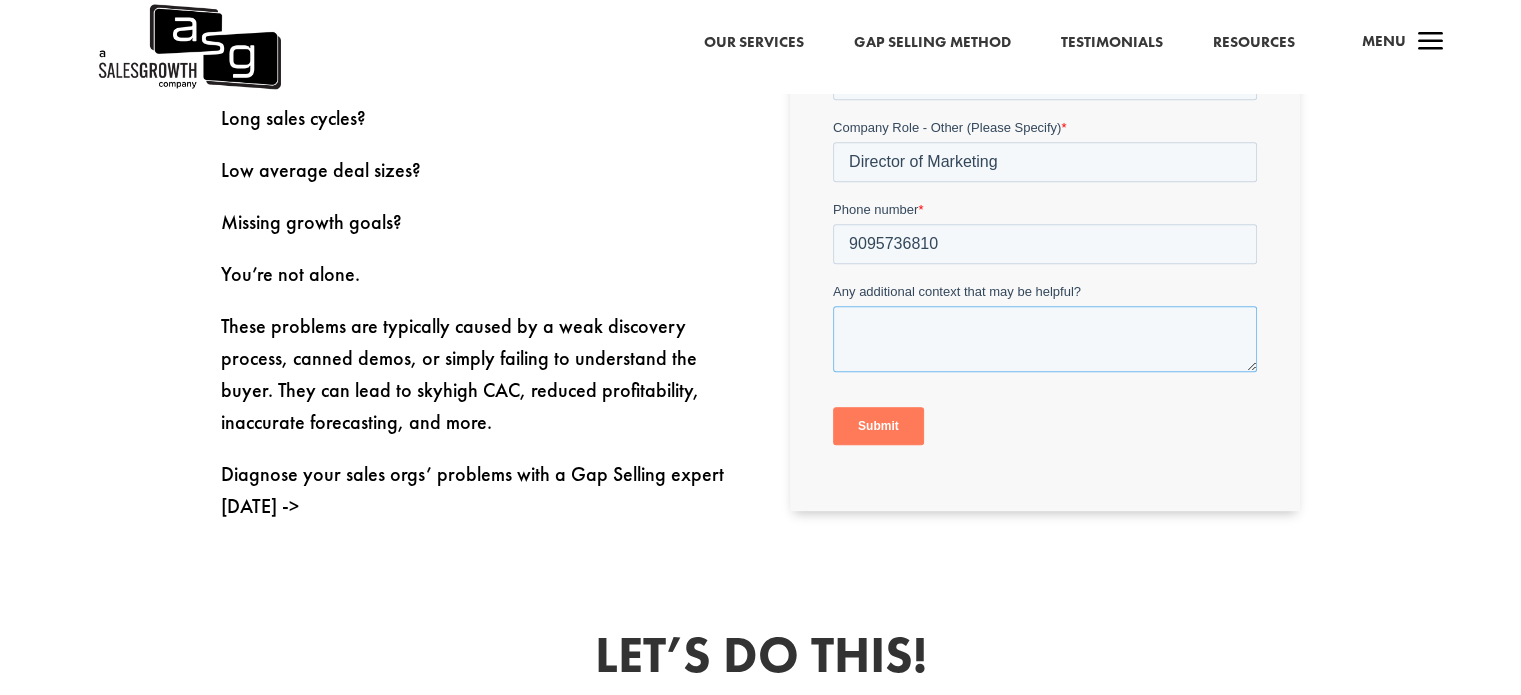 click on "Any additional context that may be helpful?" at bounding box center (1045, 339) 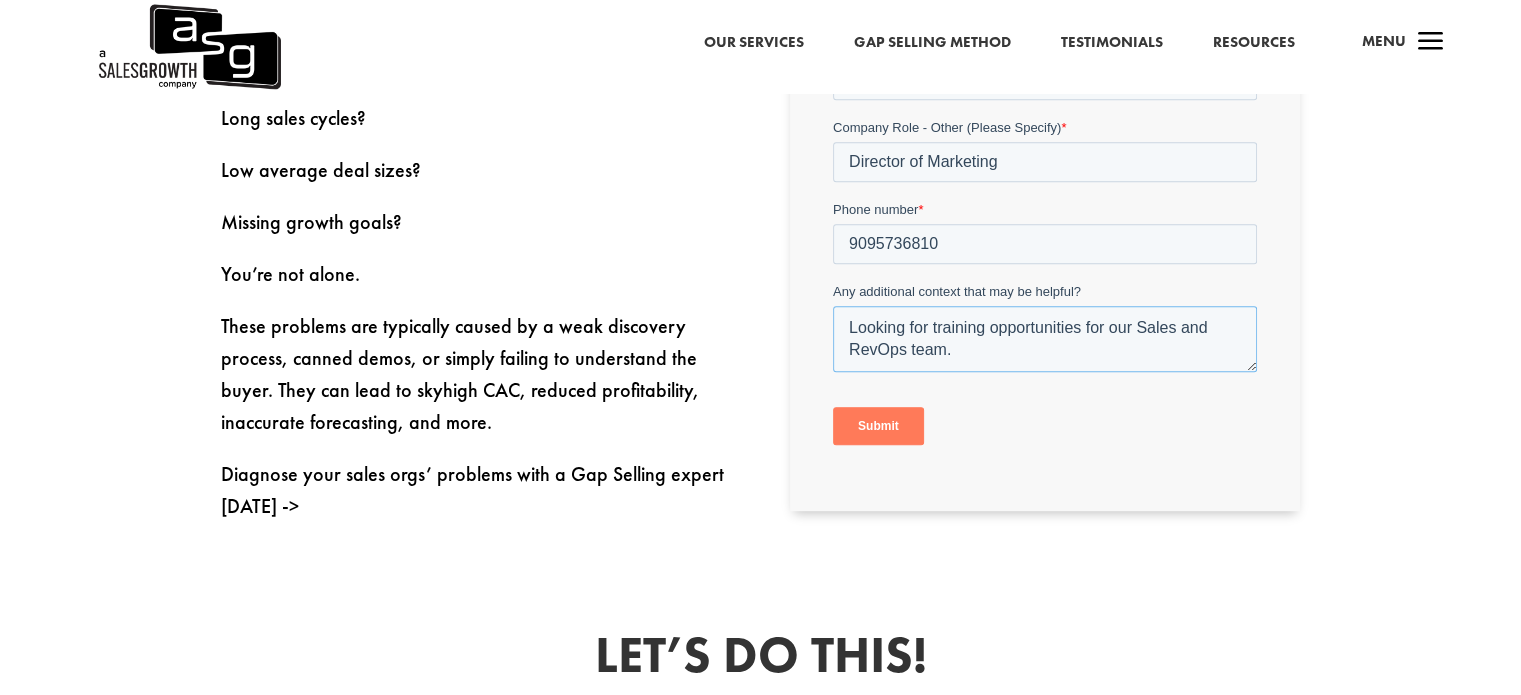 type on "Looking for training opportunities for our Sales and RevOps team." 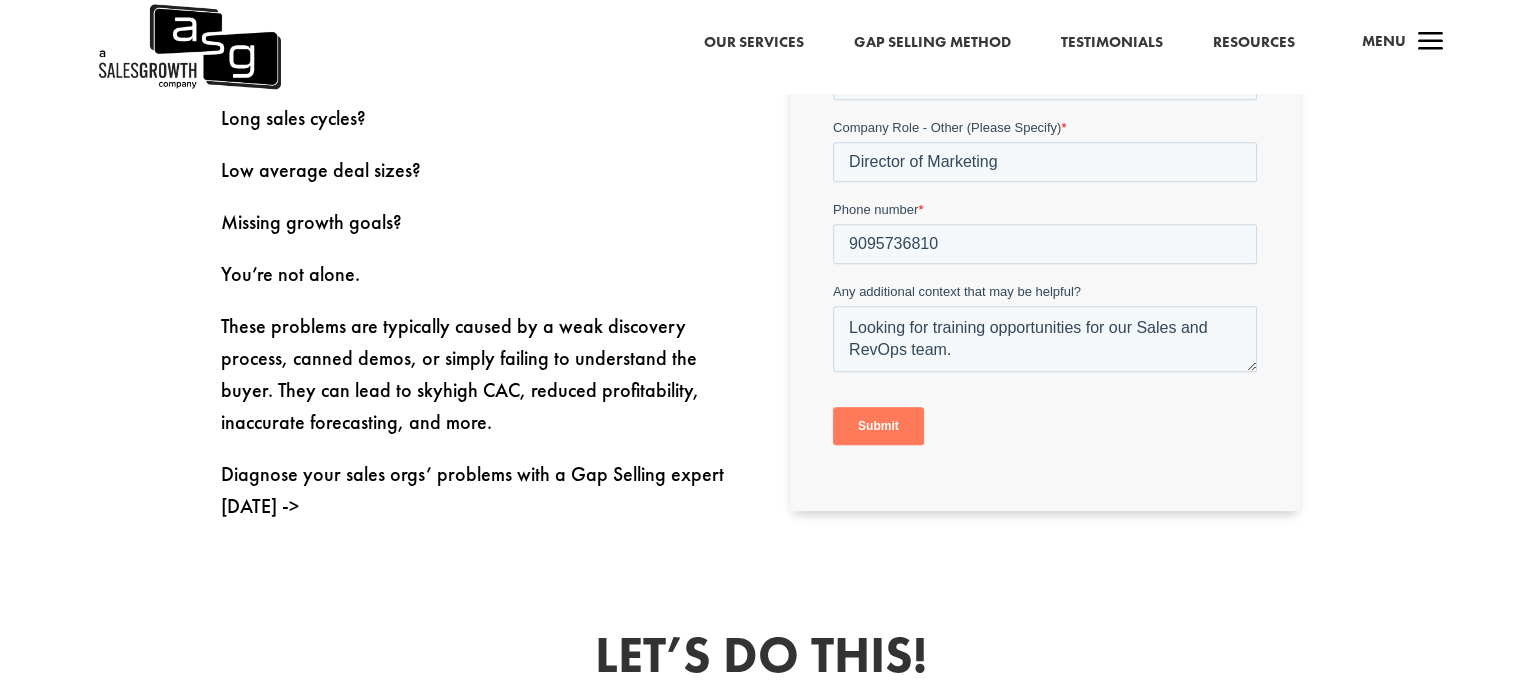 click on "Submit" at bounding box center (878, 426) 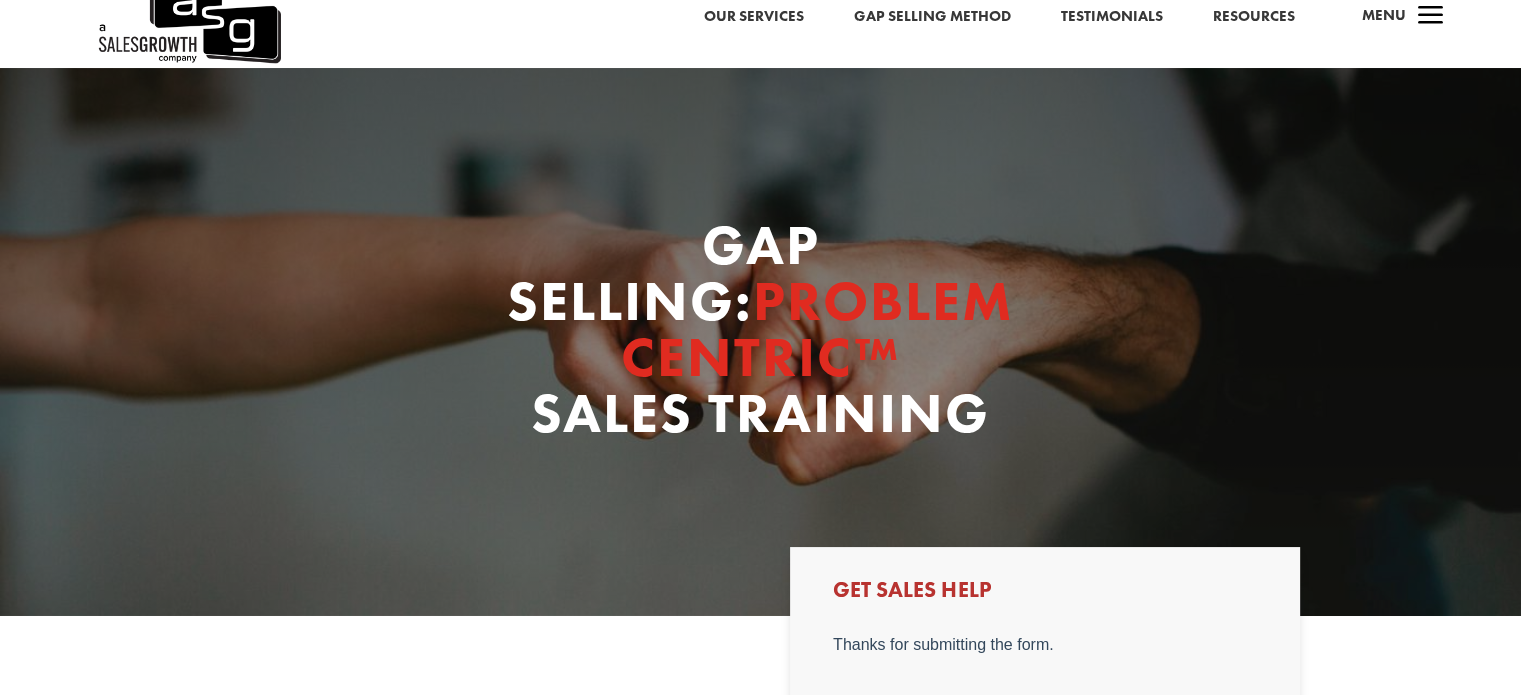 scroll, scrollTop: 0, scrollLeft: 0, axis: both 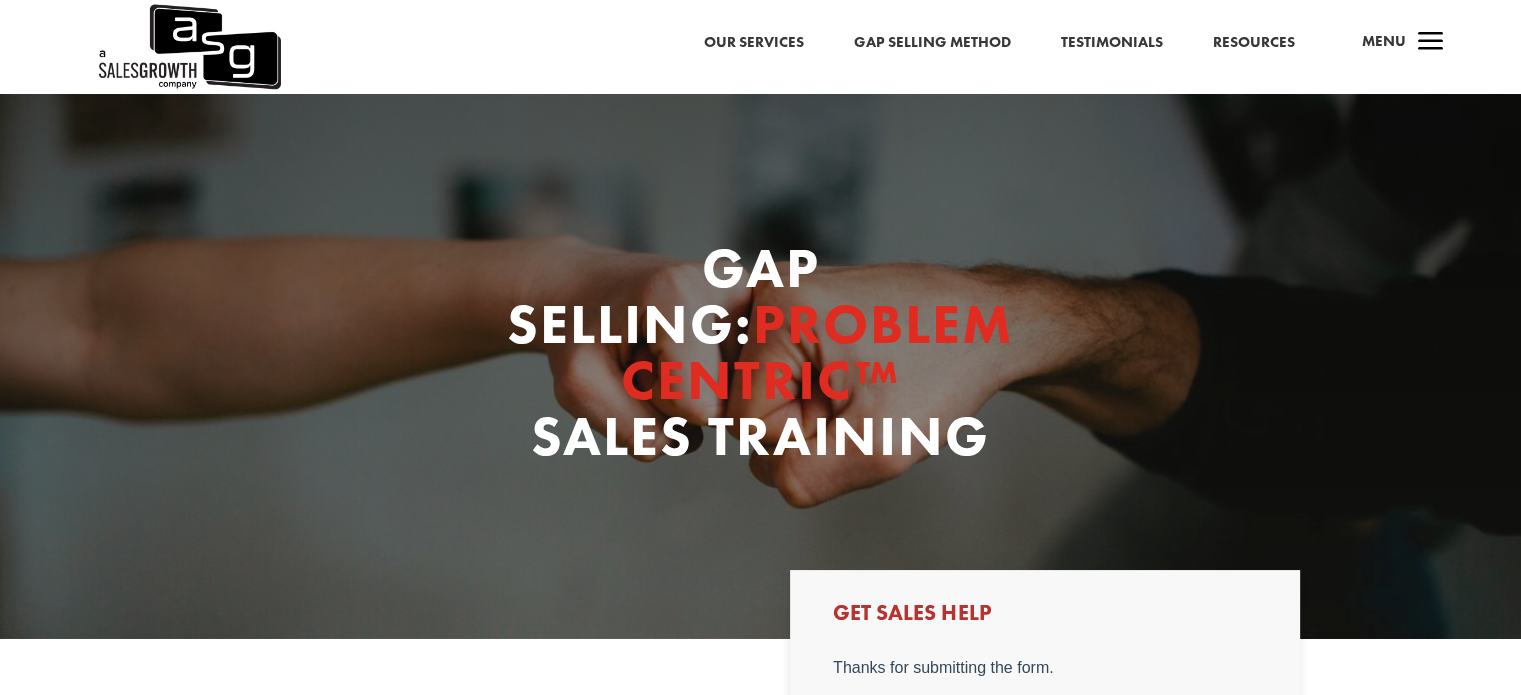 click on "Testimonials" at bounding box center (1112, 40) 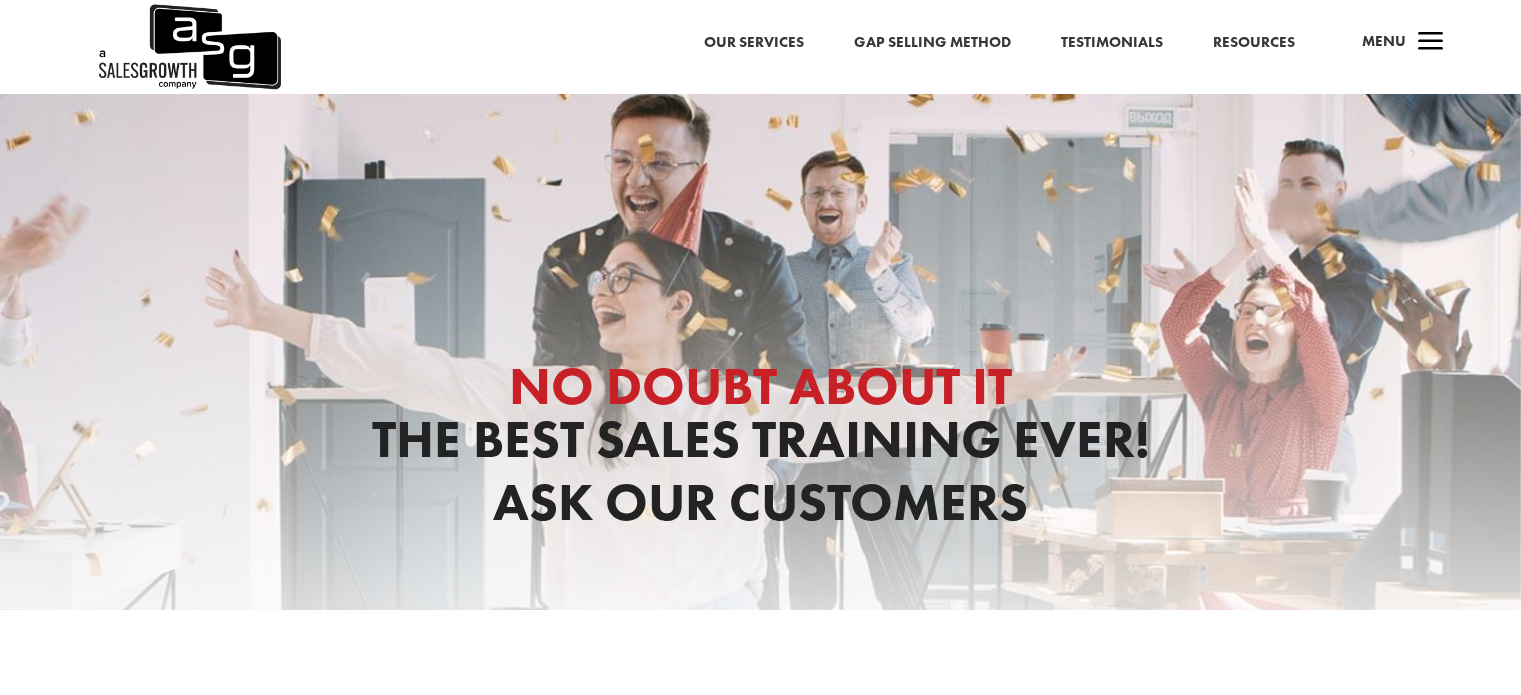 scroll, scrollTop: 0, scrollLeft: 0, axis: both 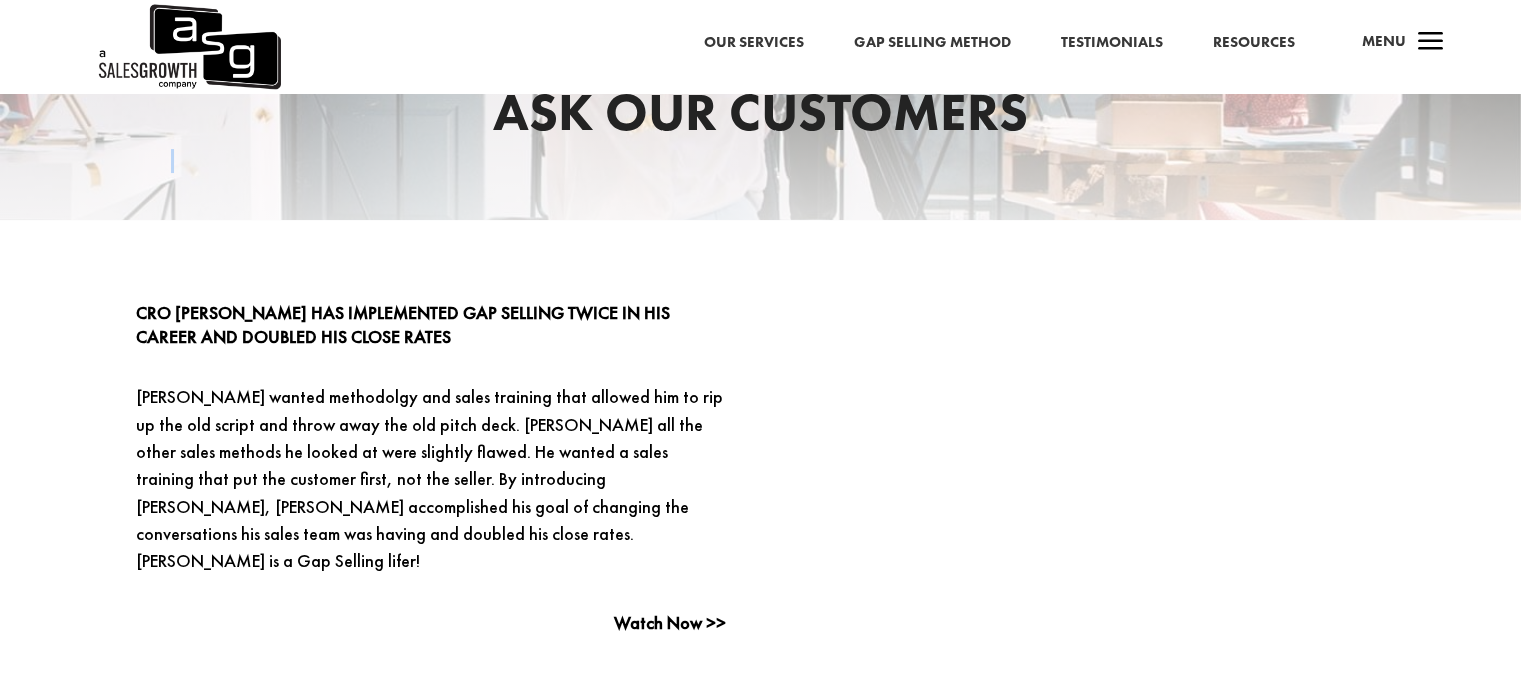 drag, startPoint x: 1513, startPoint y: 143, endPoint x: 1513, endPoint y: 159, distance: 16 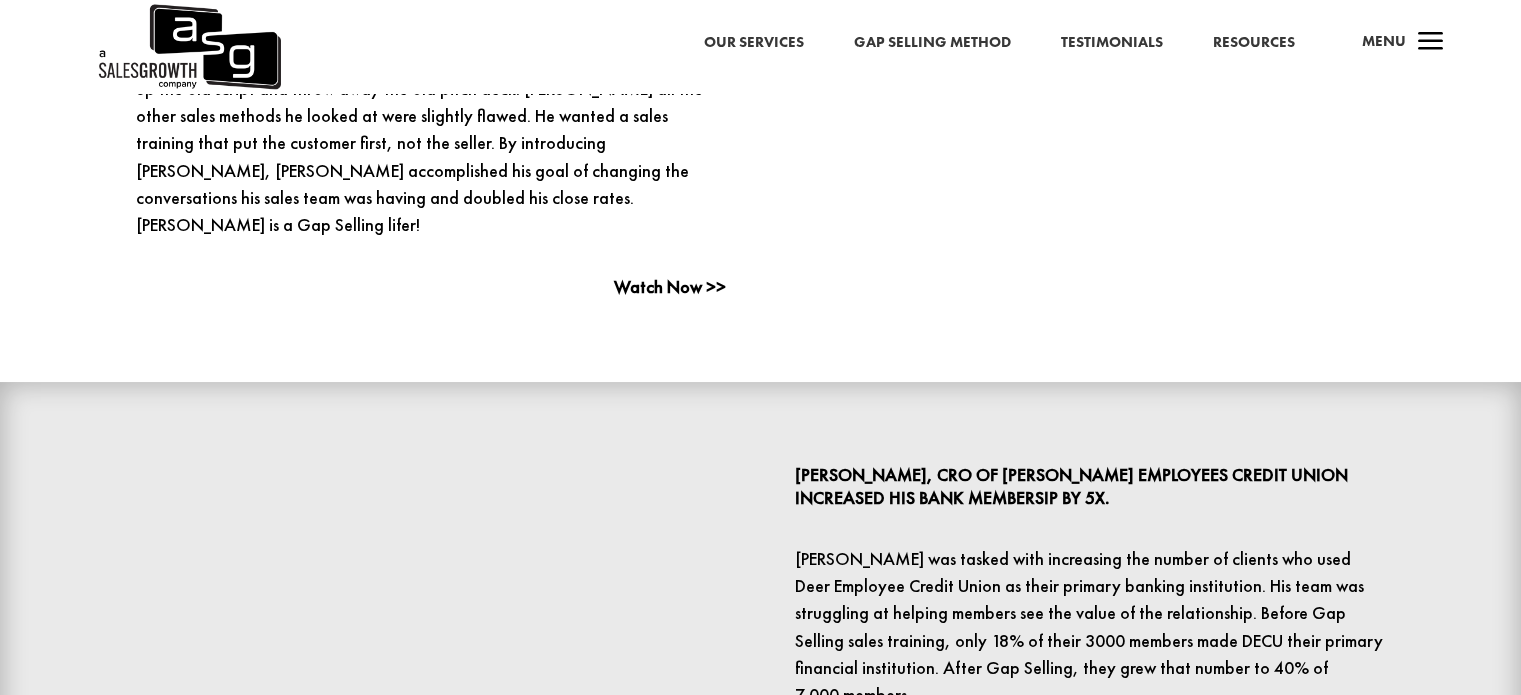 scroll, scrollTop: 404, scrollLeft: 0, axis: vertical 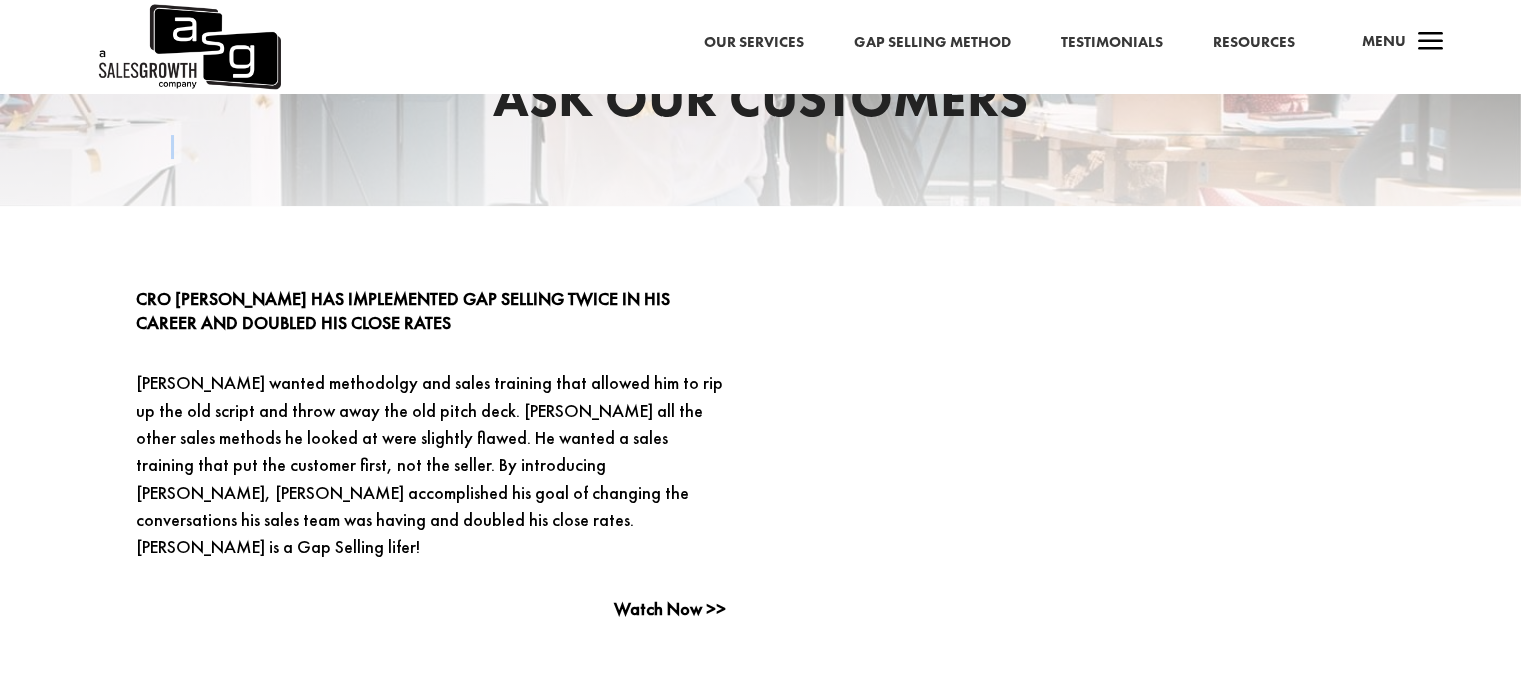 click on "Our Services" at bounding box center [754, 43] 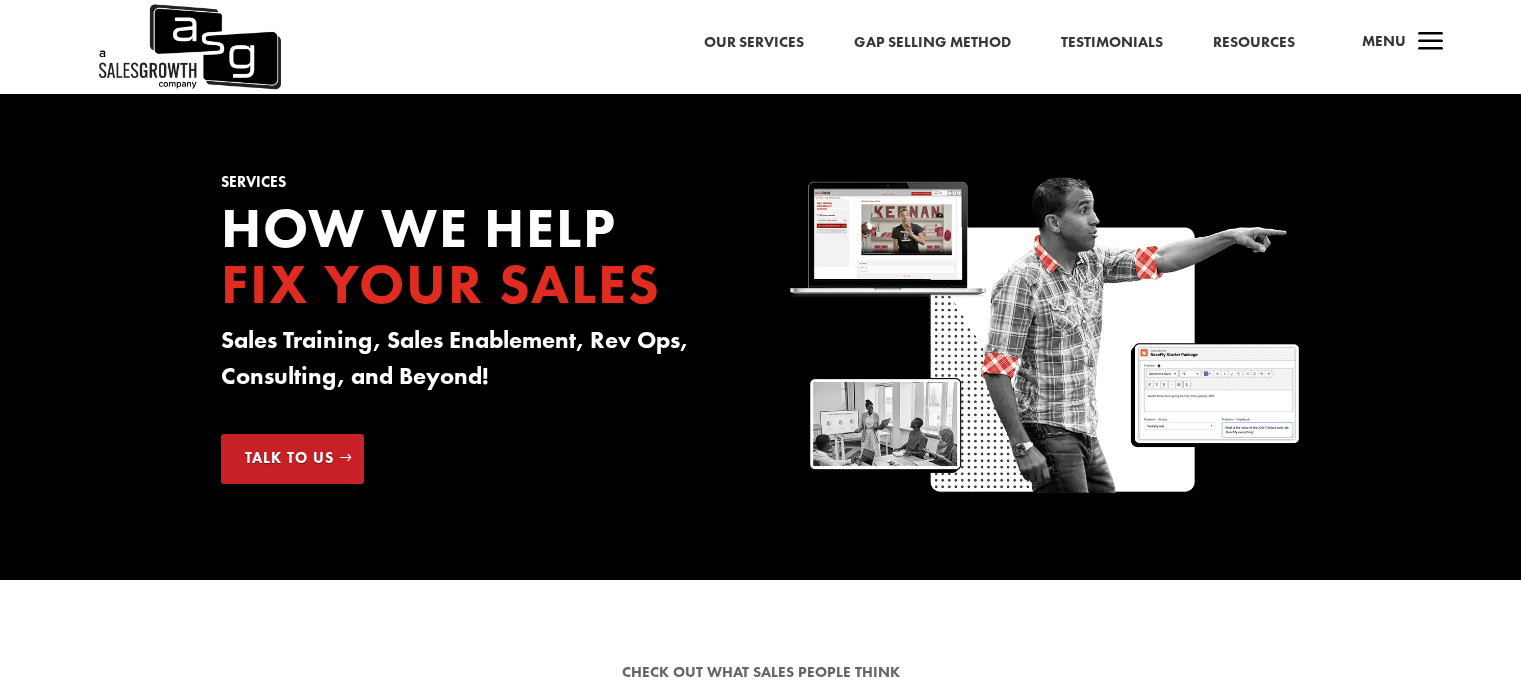 scroll, scrollTop: 0, scrollLeft: 0, axis: both 